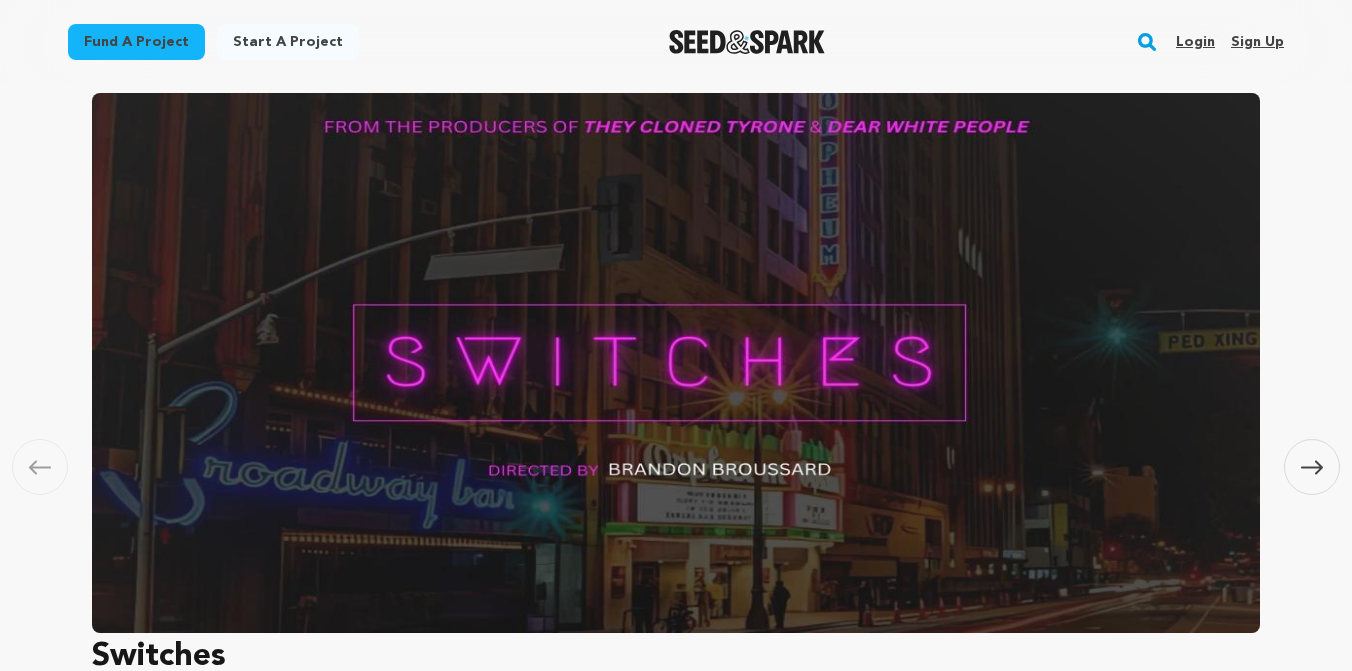 scroll, scrollTop: 1361, scrollLeft: 0, axis: vertical 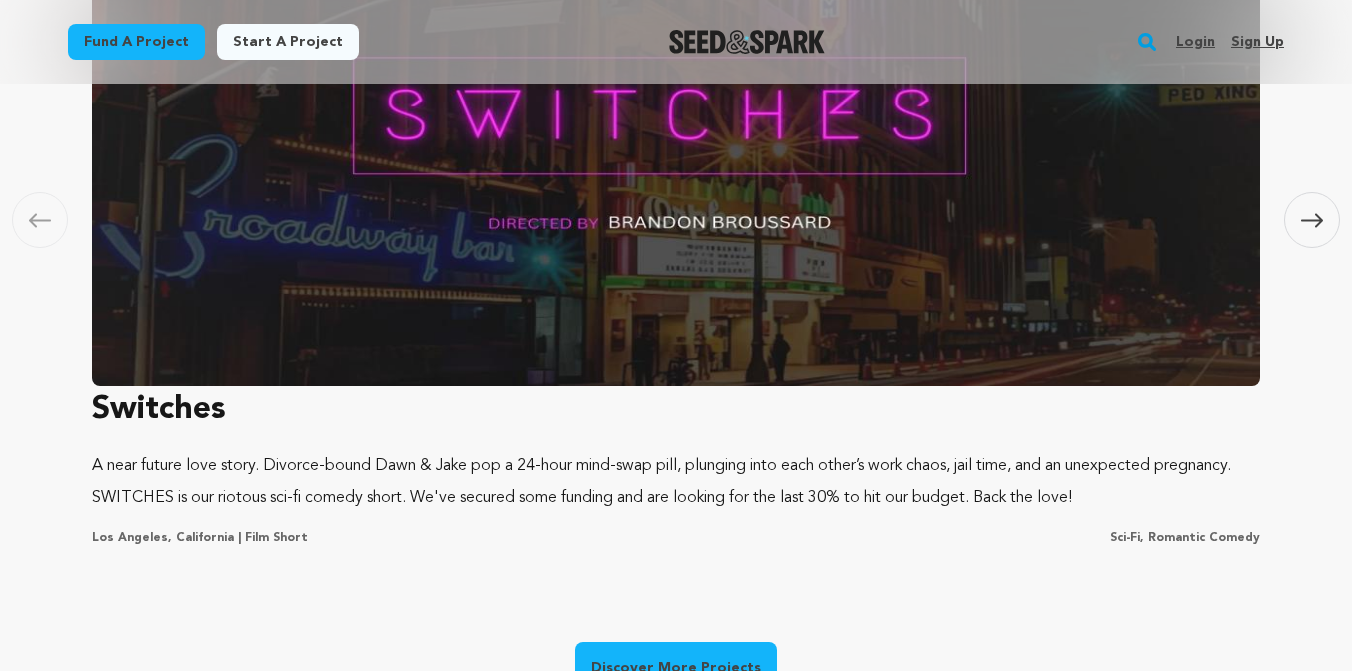 click on "Switches" at bounding box center [676, 410] 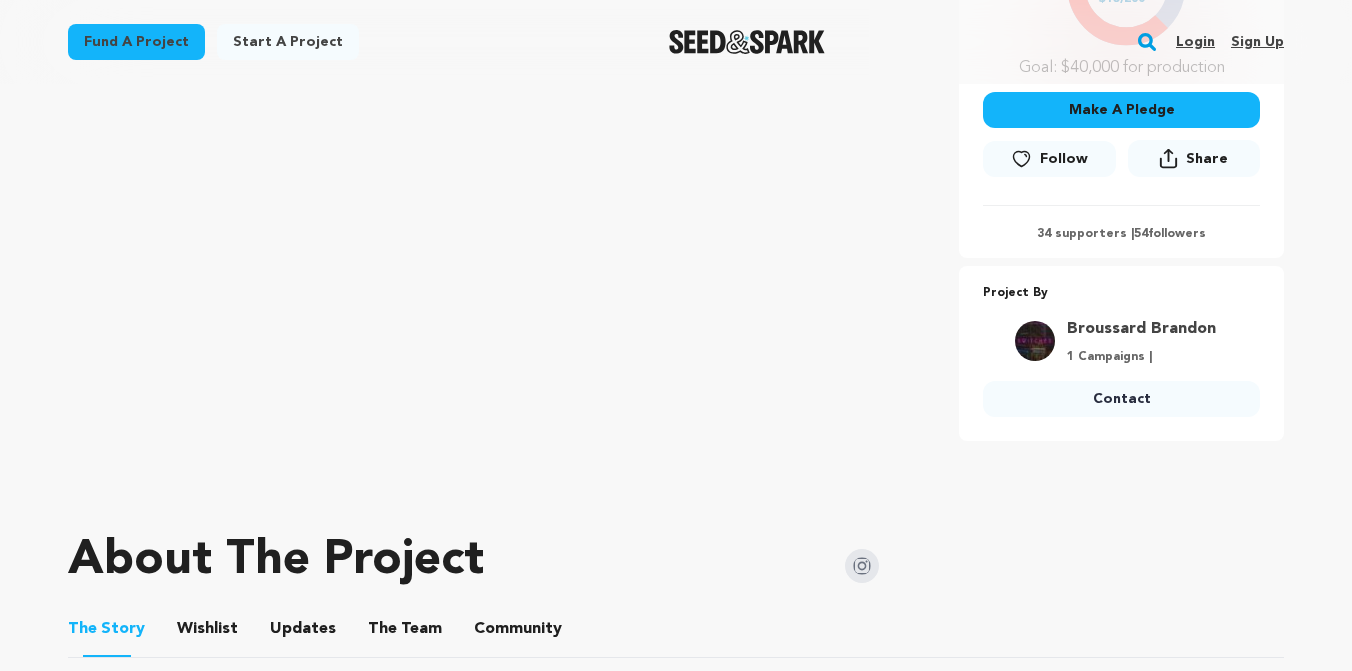 scroll, scrollTop: 772, scrollLeft: 0, axis: vertical 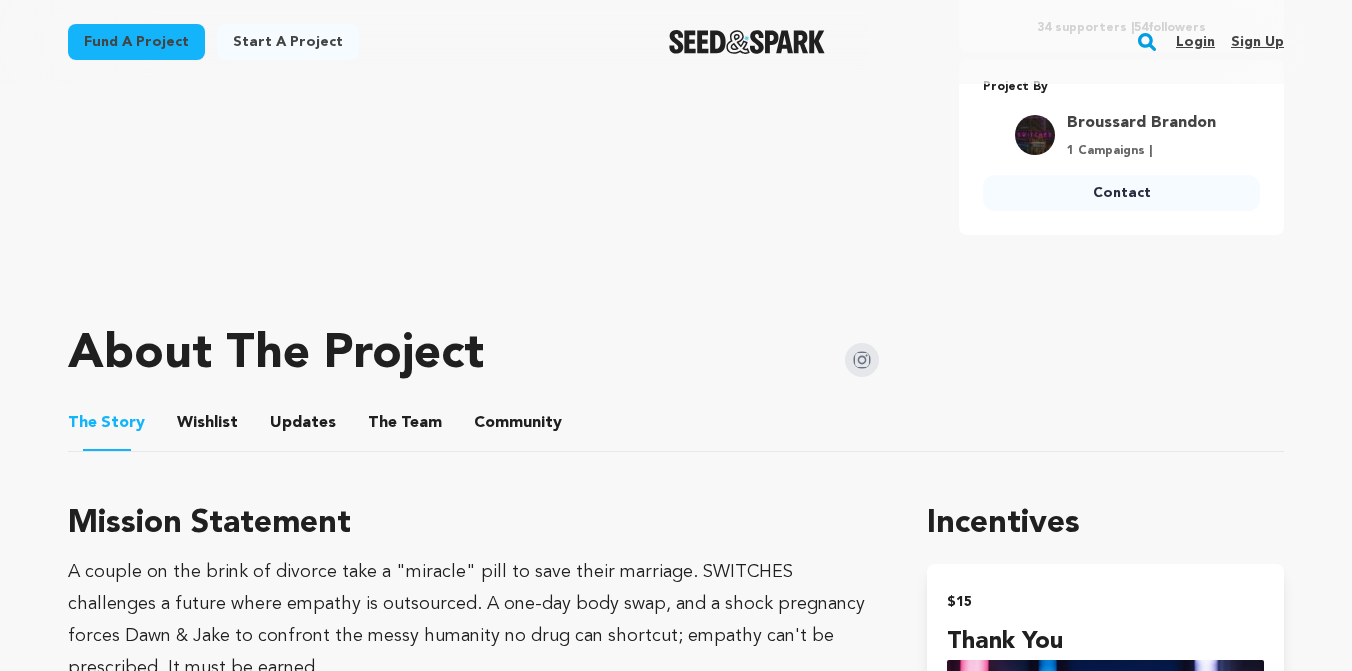 click at bounding box center [862, 360] 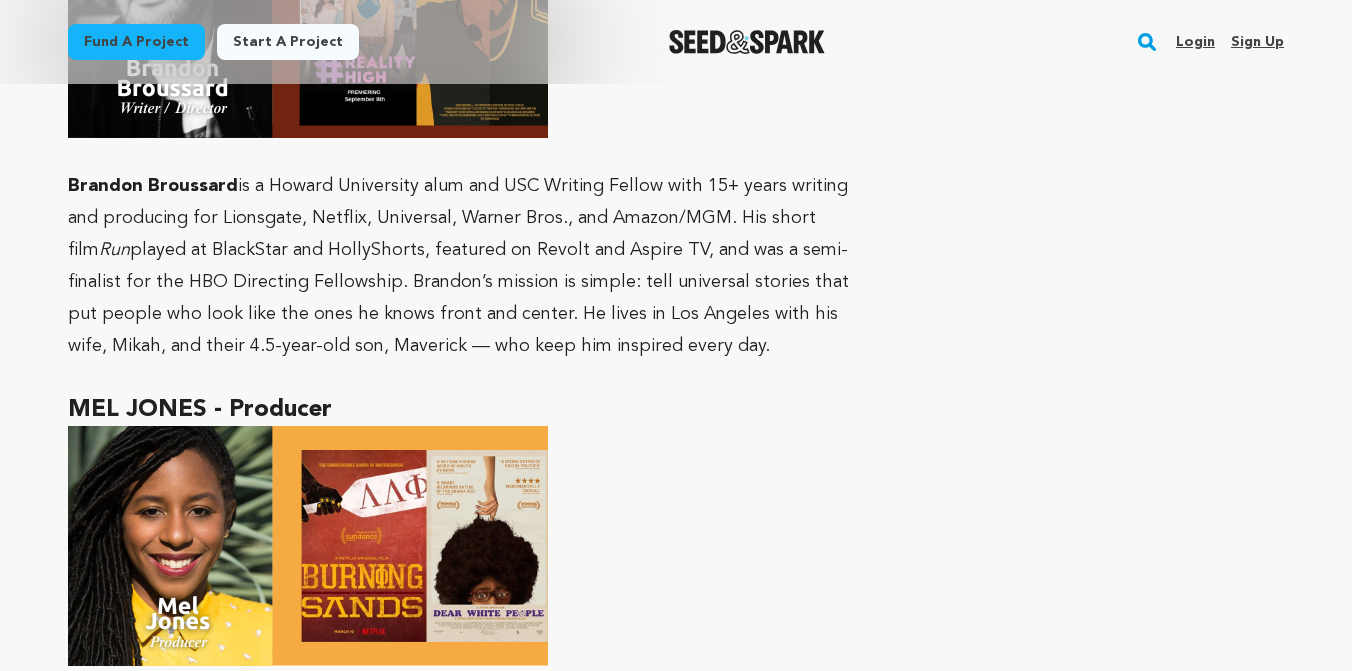scroll, scrollTop: 7267, scrollLeft: 0, axis: vertical 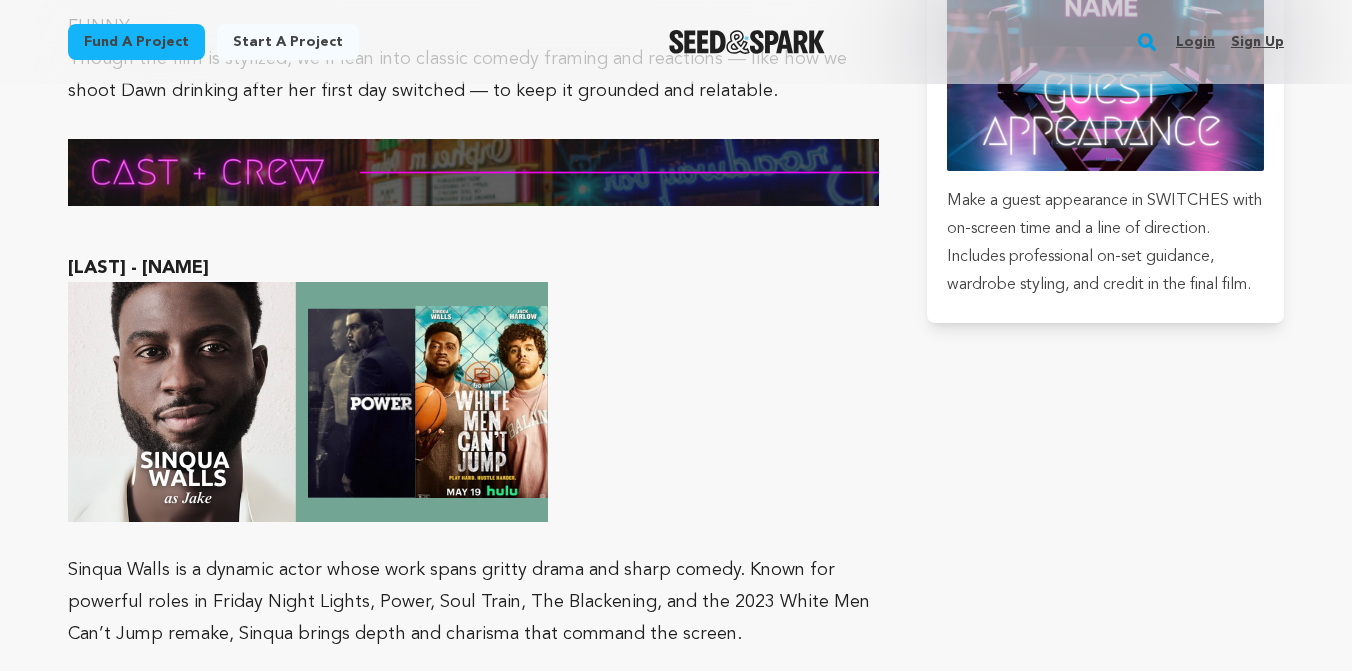click on "Fund a project" at bounding box center (136, 42) 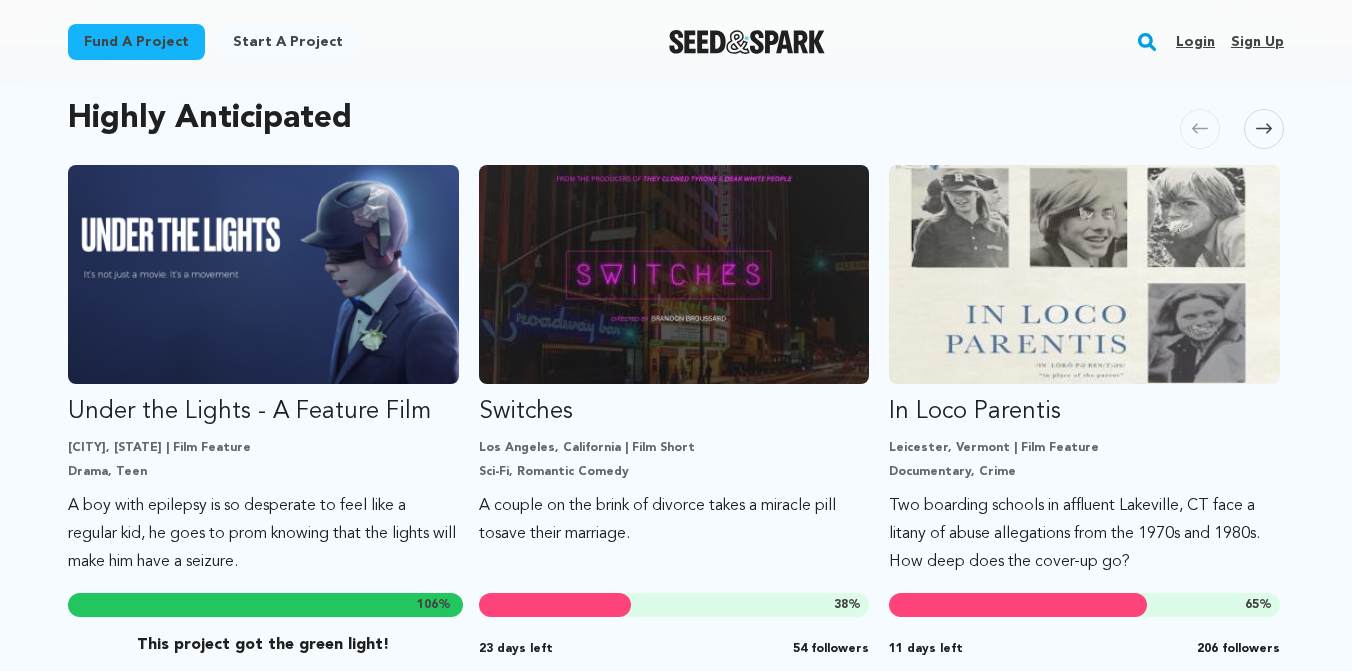 scroll, scrollTop: 1128, scrollLeft: 0, axis: vertical 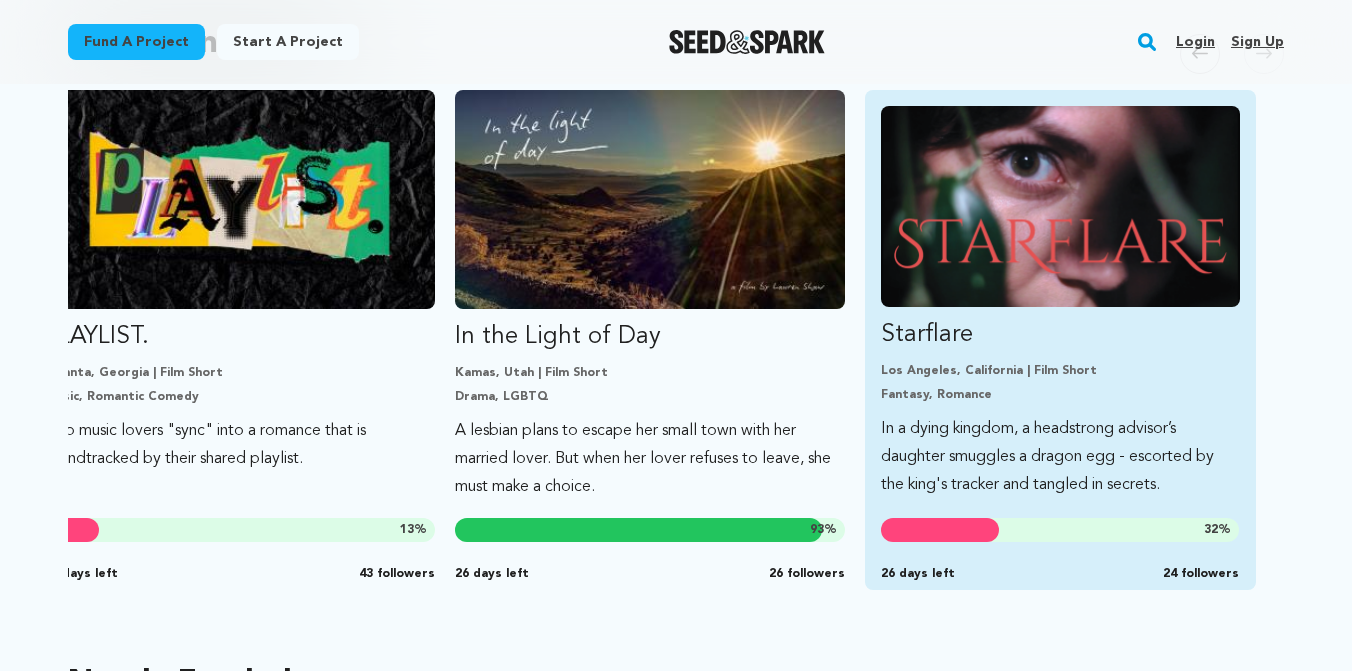click on "Los Angeles, California | Film Short" at bounding box center [1060, 371] 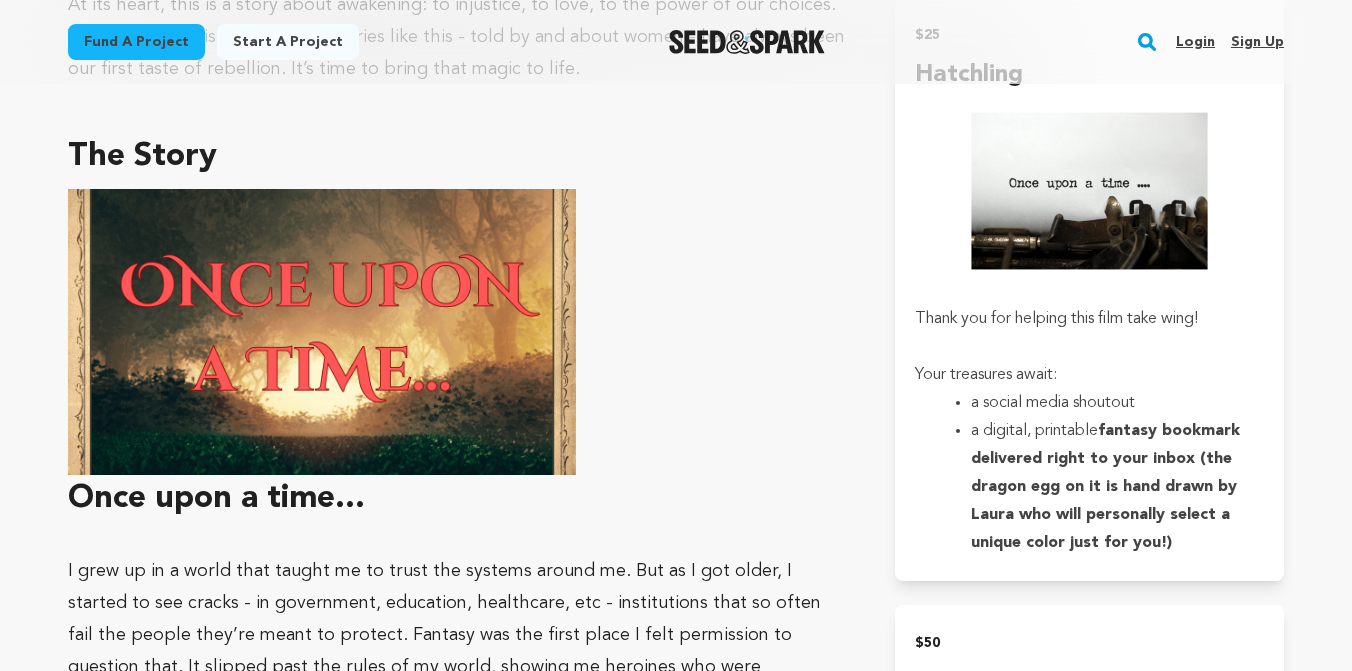scroll, scrollTop: 765, scrollLeft: 0, axis: vertical 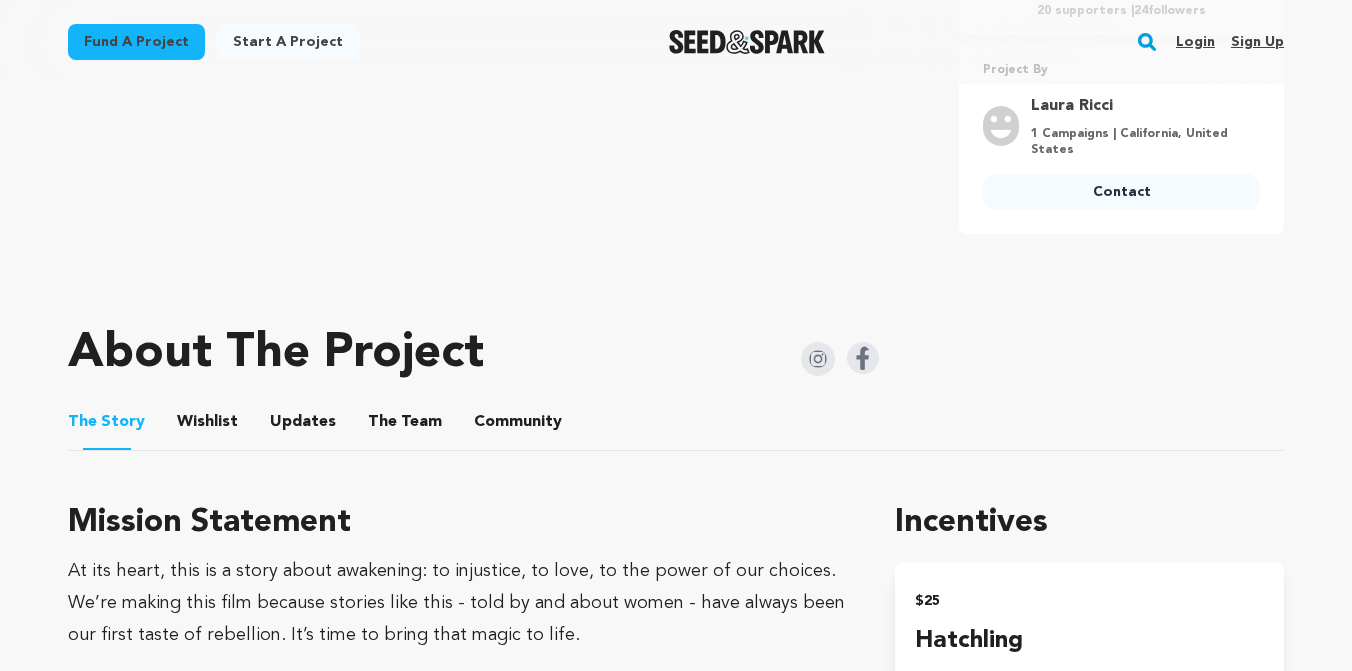 click on "The Team" at bounding box center (405, 426) 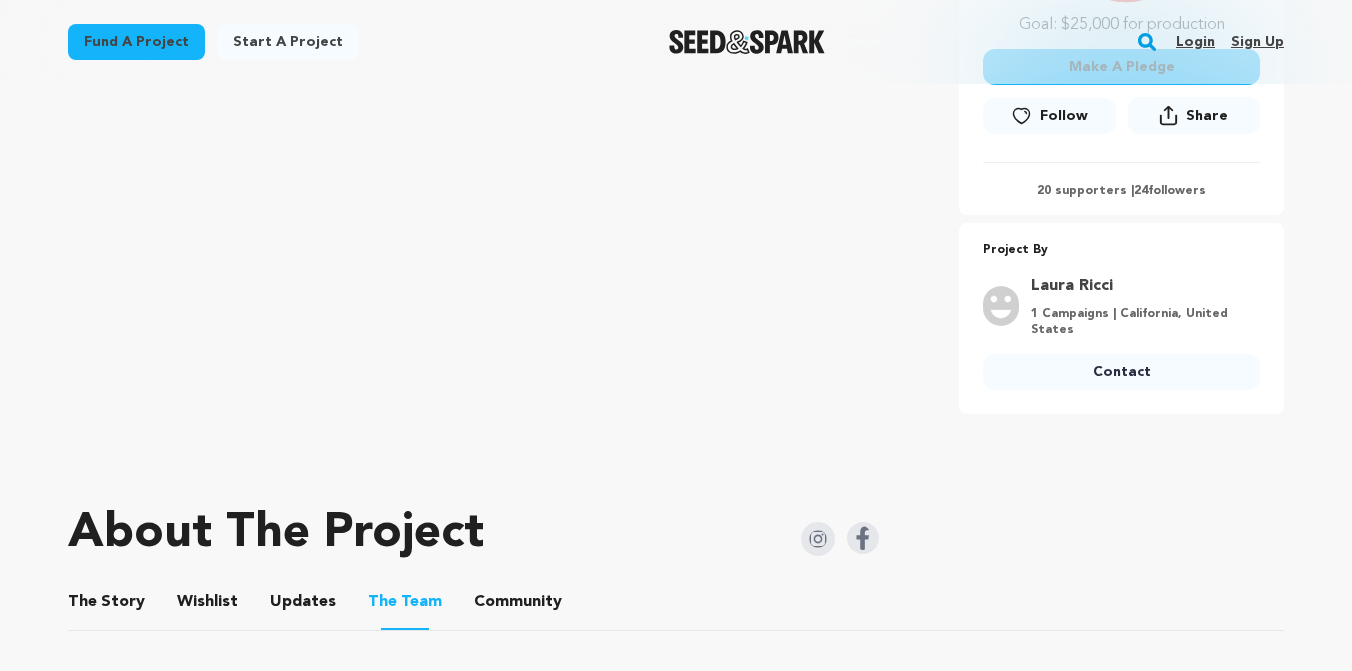 scroll, scrollTop: 643, scrollLeft: 0, axis: vertical 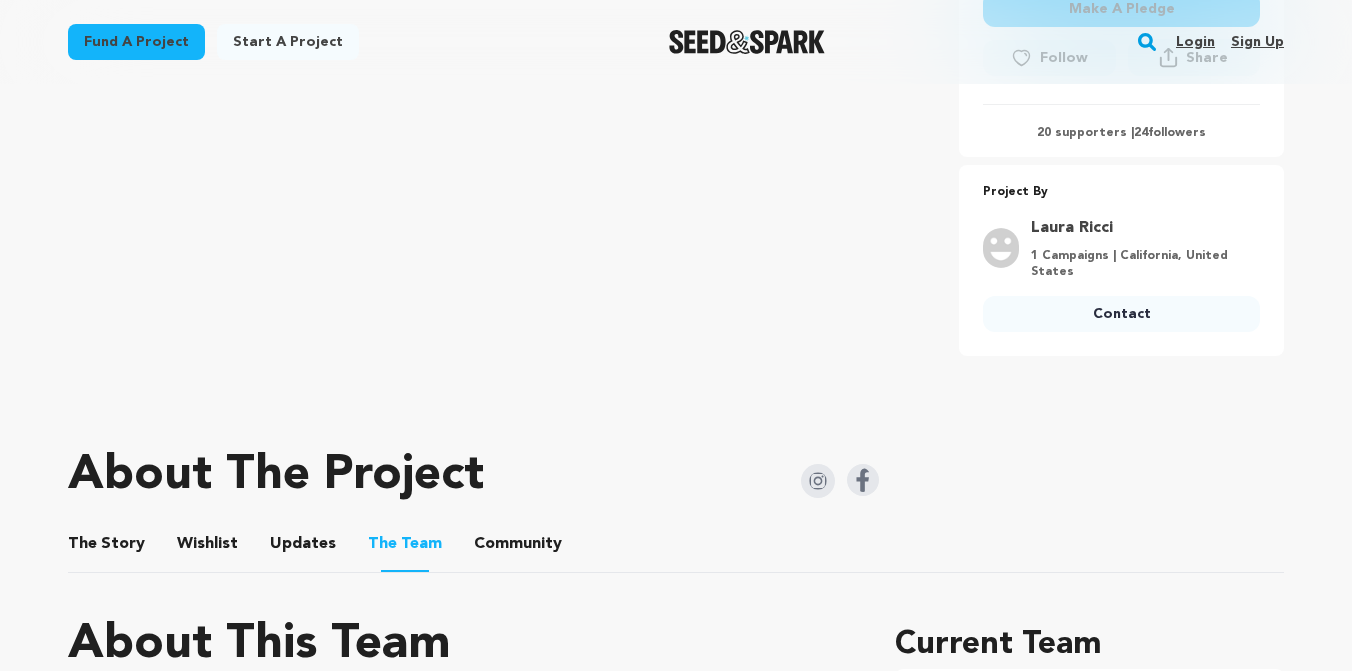 click at bounding box center (863, 480) 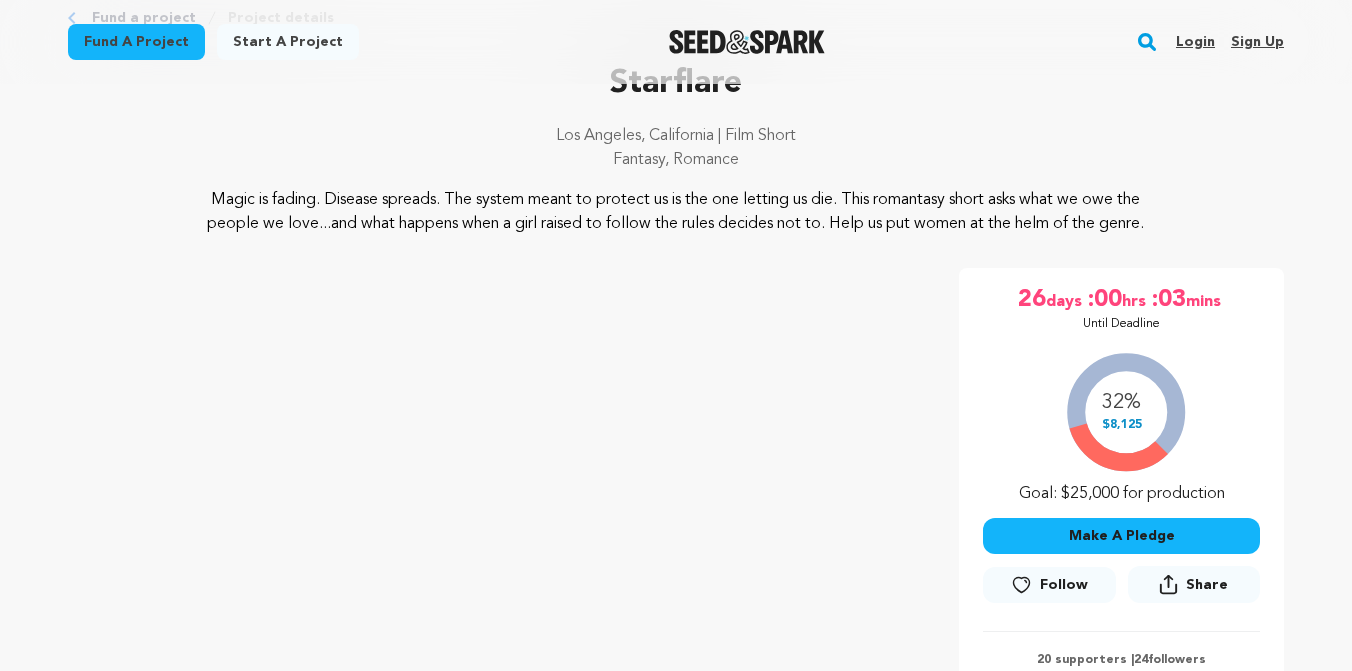 scroll, scrollTop: 144, scrollLeft: 0, axis: vertical 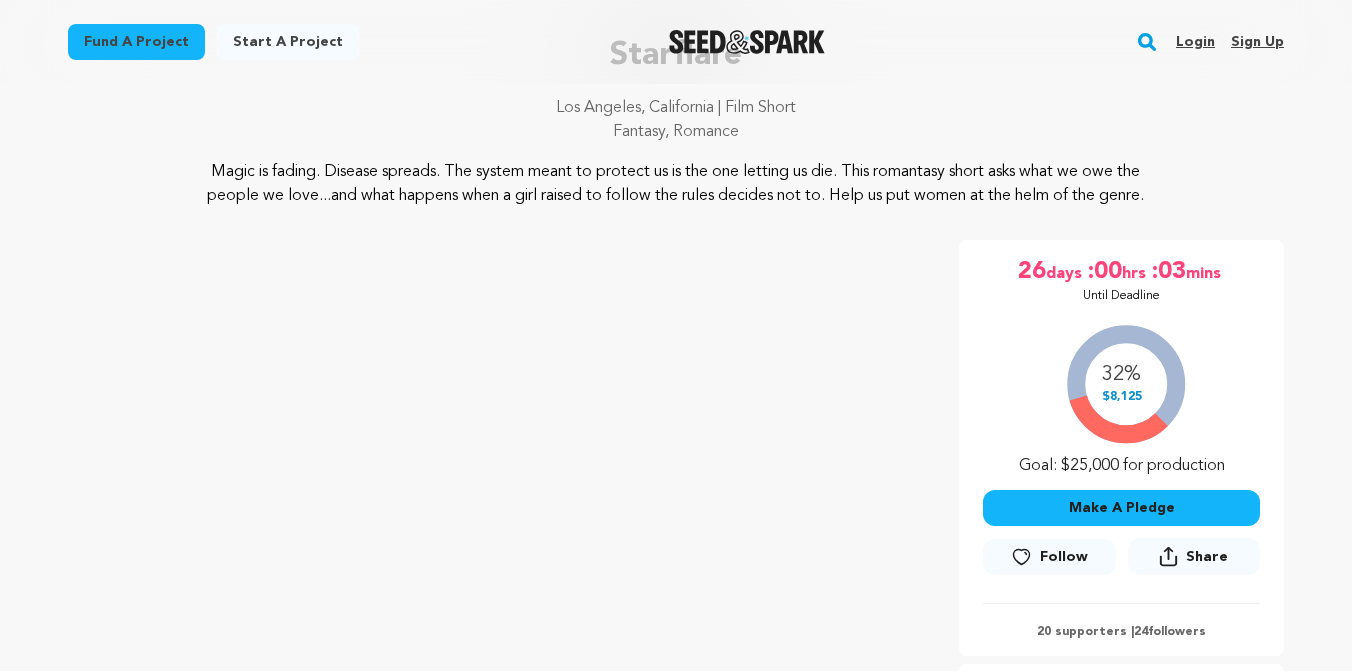 click on "Fund a project" at bounding box center (136, 42) 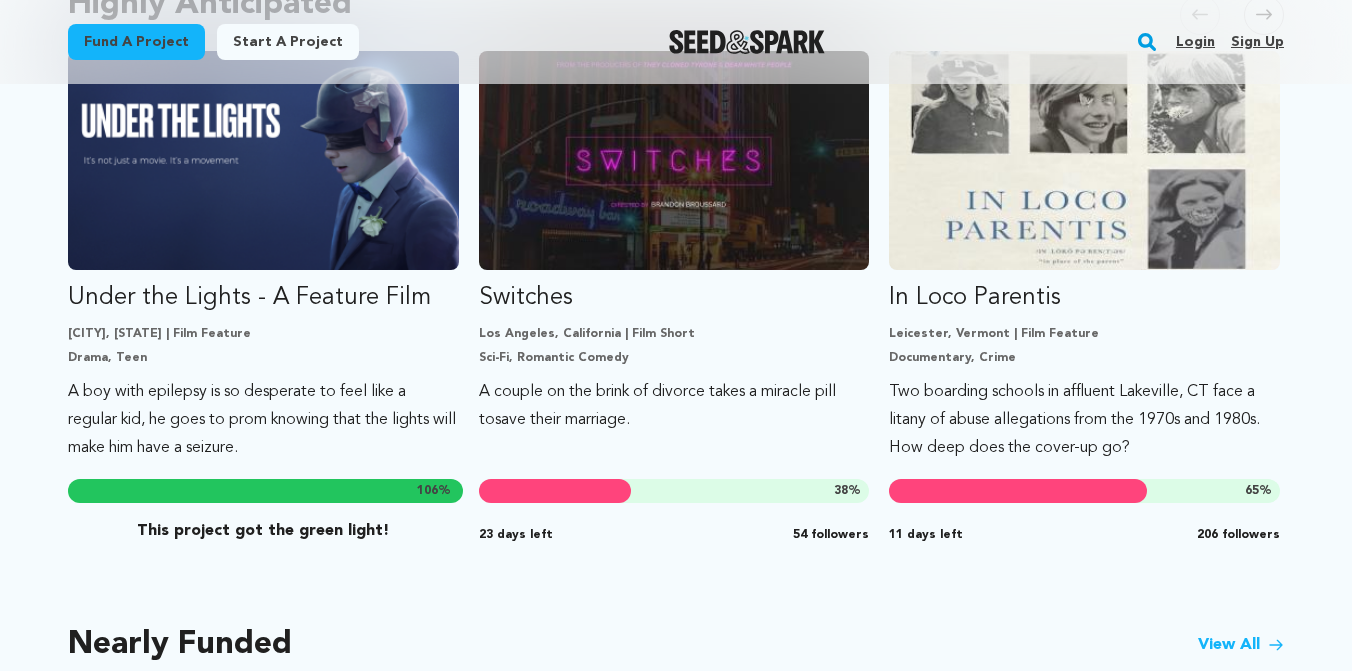 scroll, scrollTop: 1162, scrollLeft: 0, axis: vertical 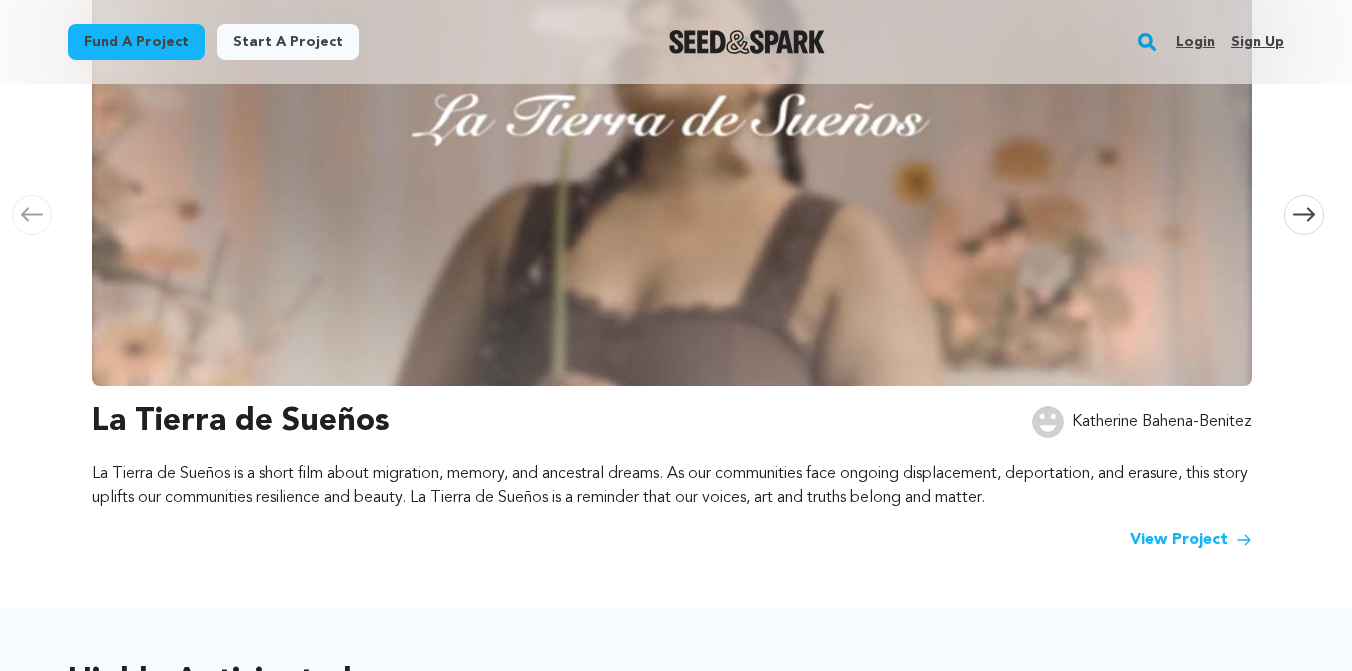 click on "Fund a project" at bounding box center [136, 42] 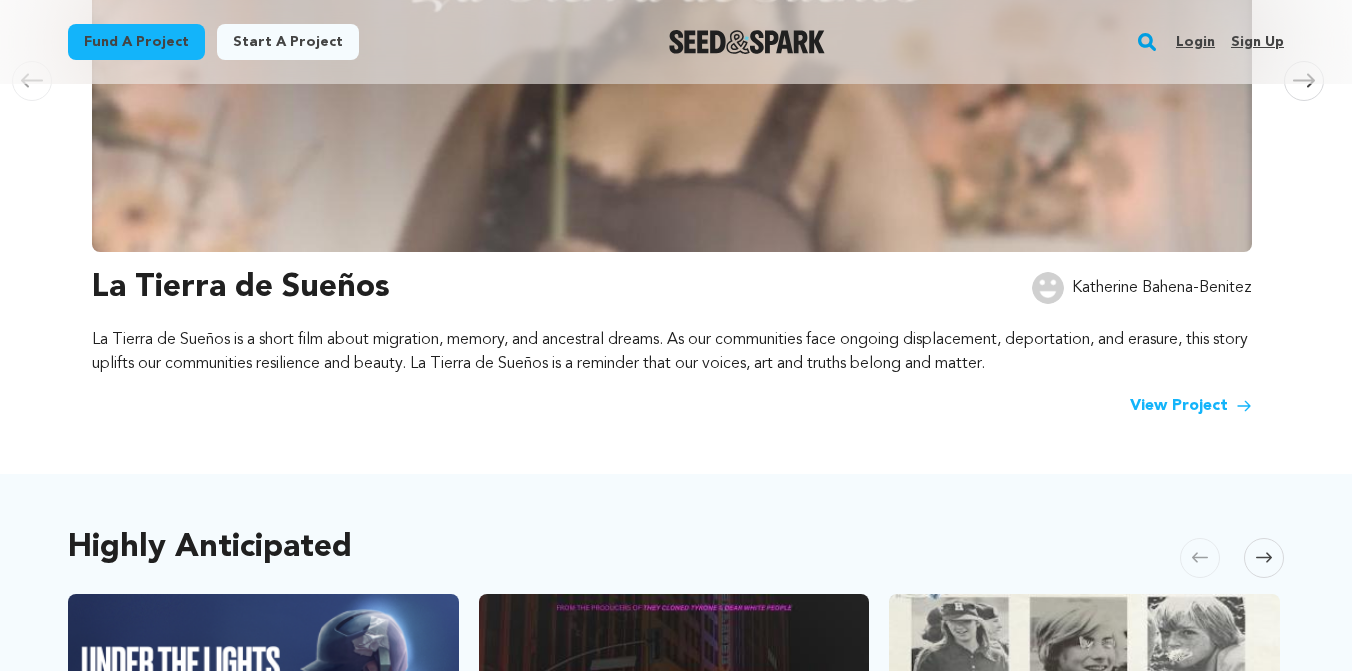scroll, scrollTop: 773, scrollLeft: 0, axis: vertical 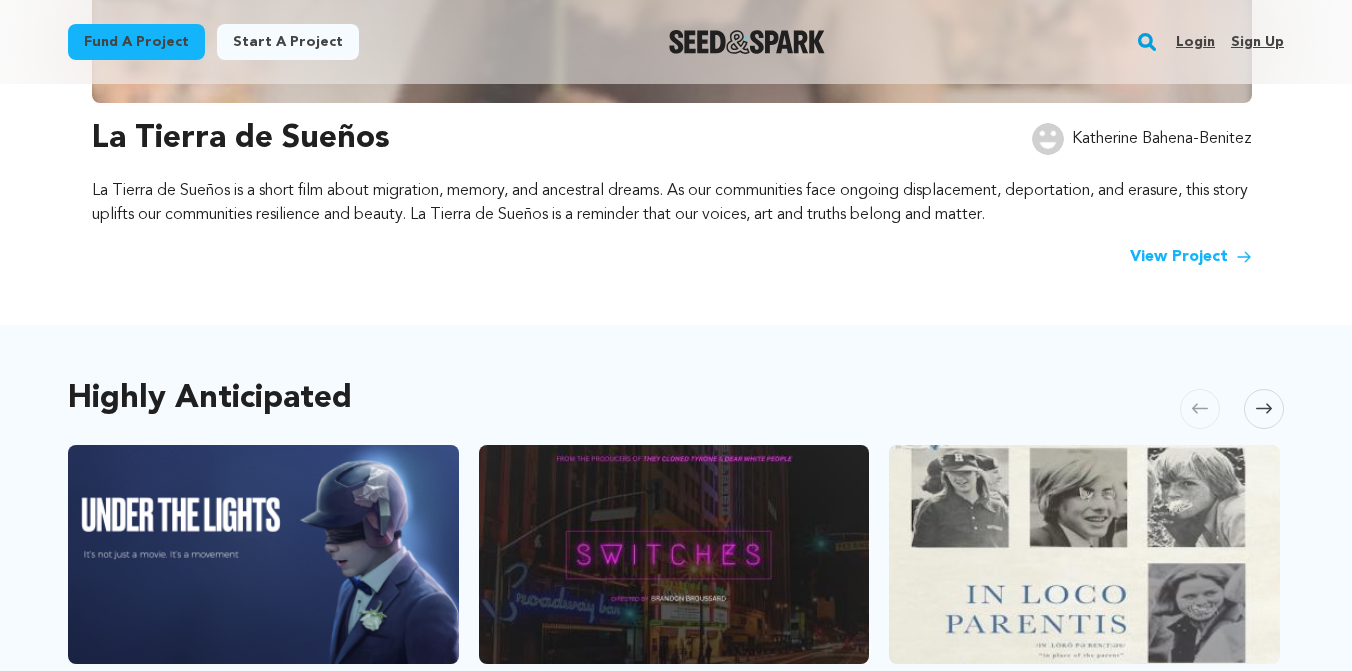 click at bounding box center (1264, 409) 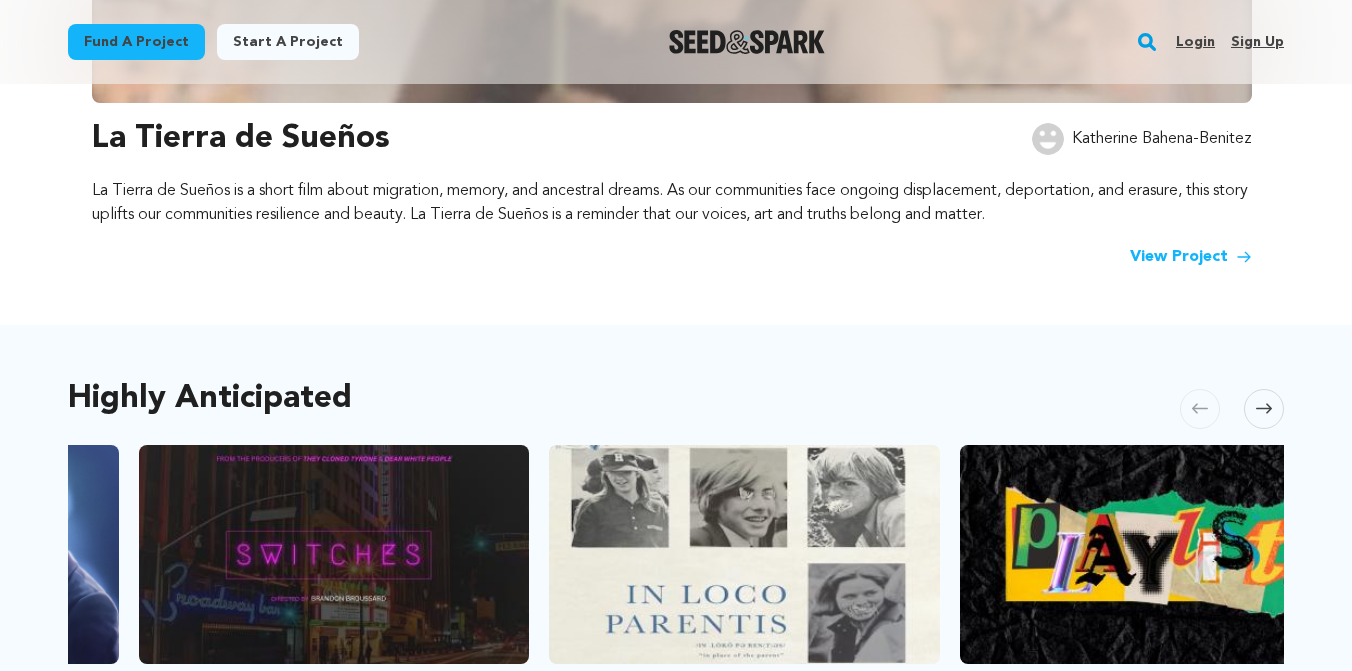 scroll, scrollTop: 0, scrollLeft: 410, axis: horizontal 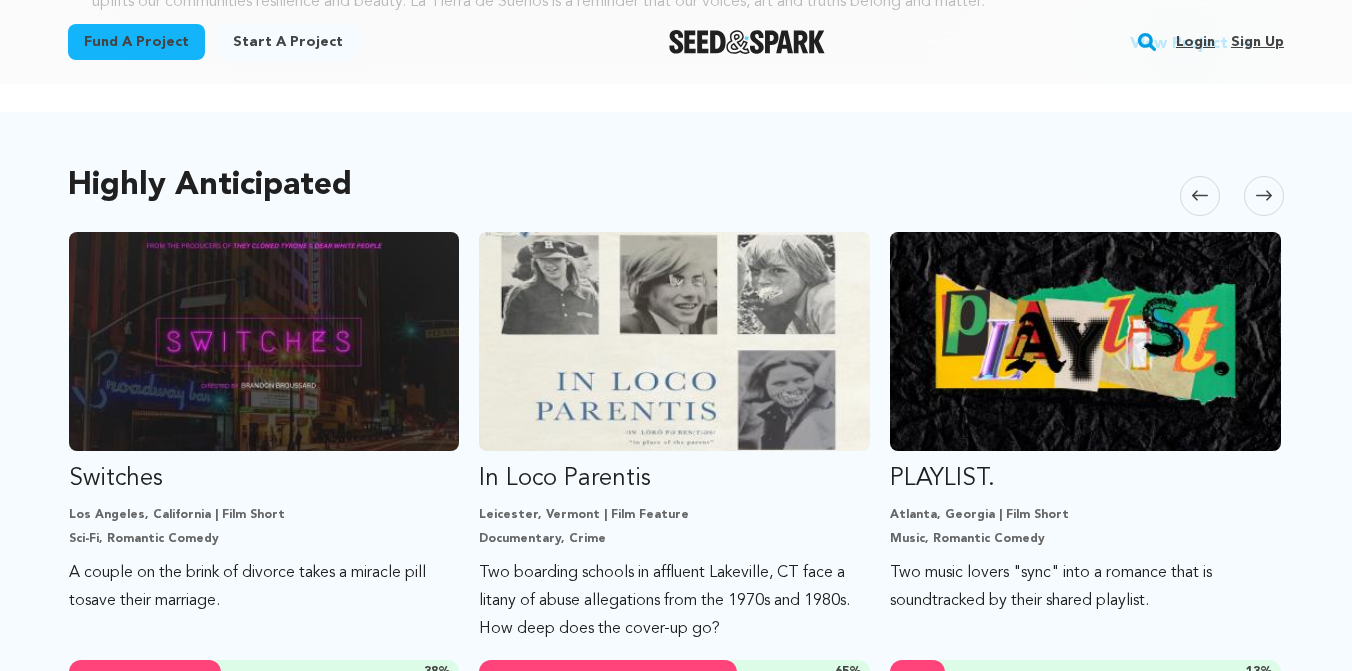 click 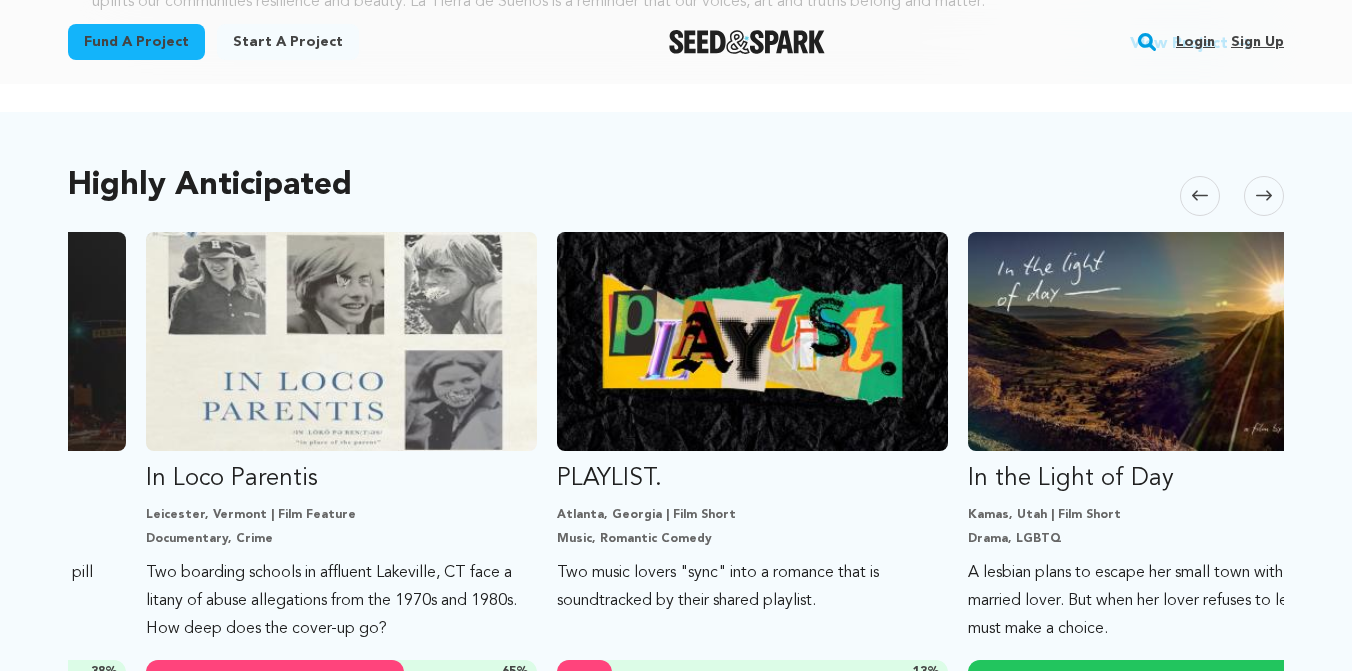 scroll, scrollTop: 0, scrollLeft: 821, axis: horizontal 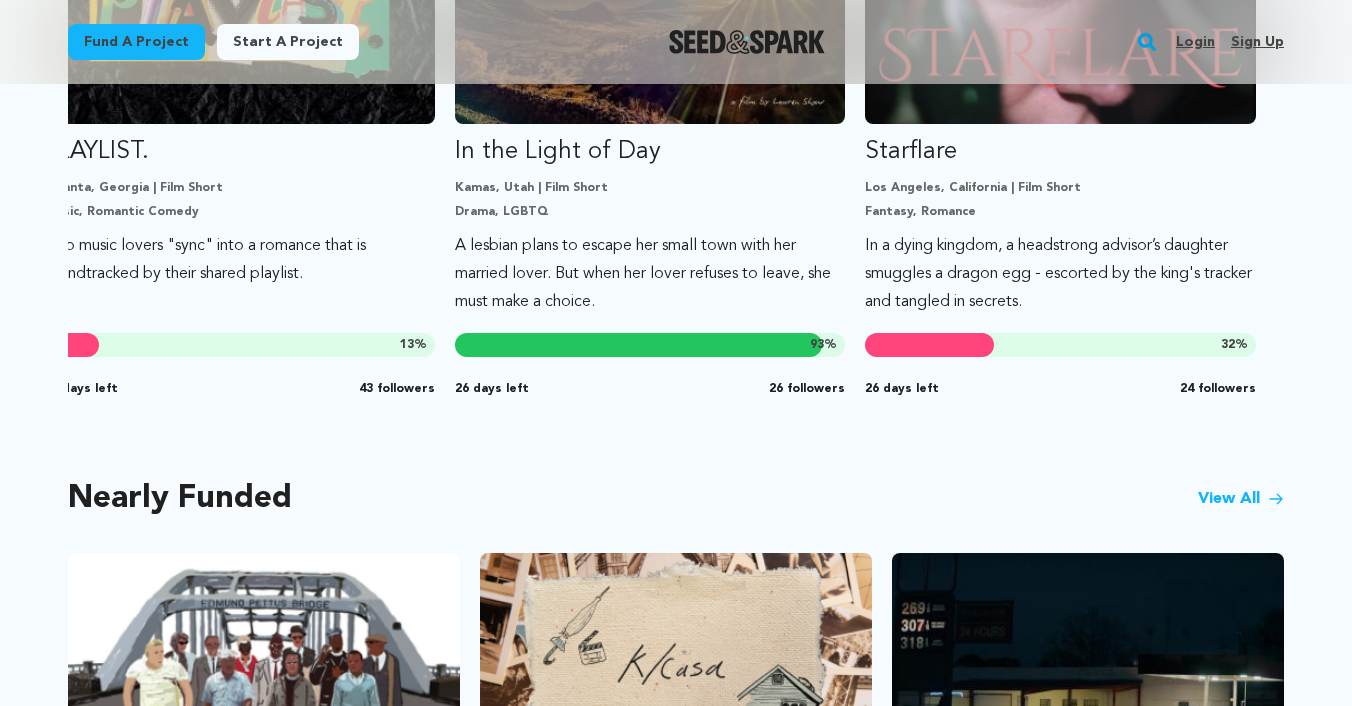 click on "View All" at bounding box center (1241, 499) 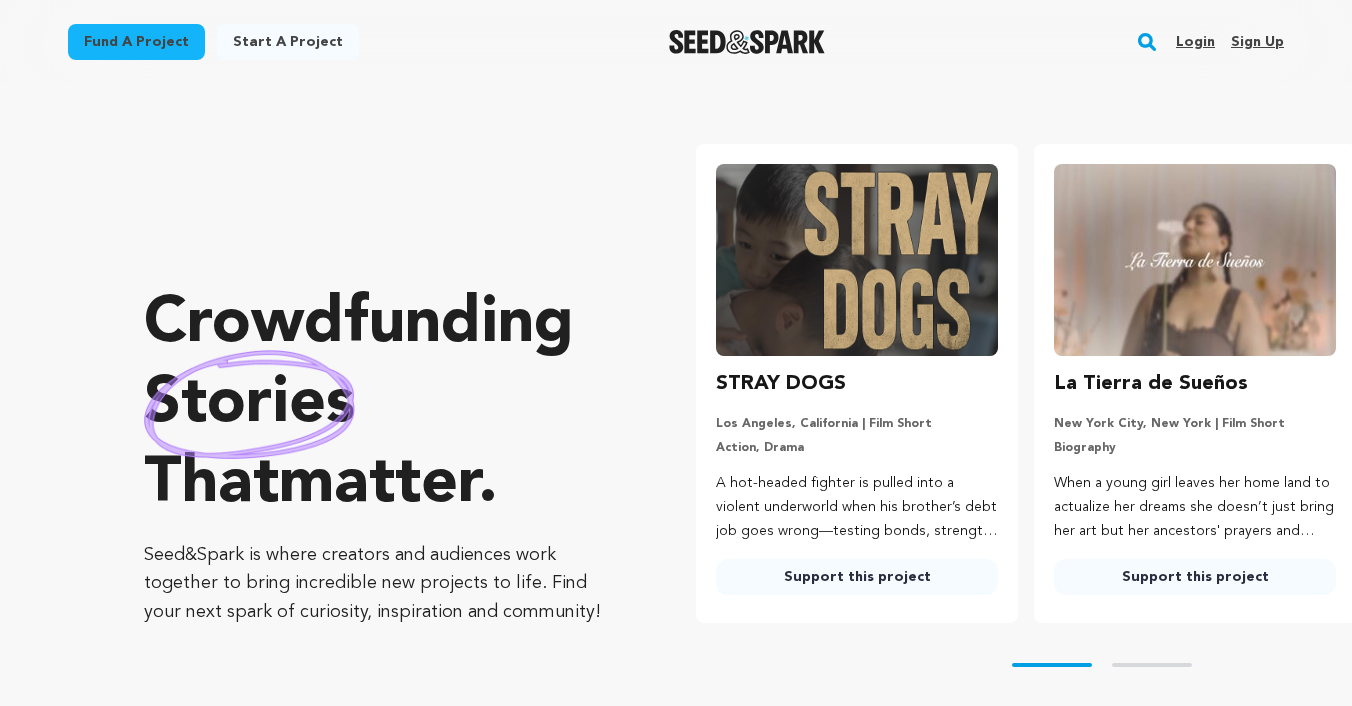 scroll, scrollTop: 0, scrollLeft: 0, axis: both 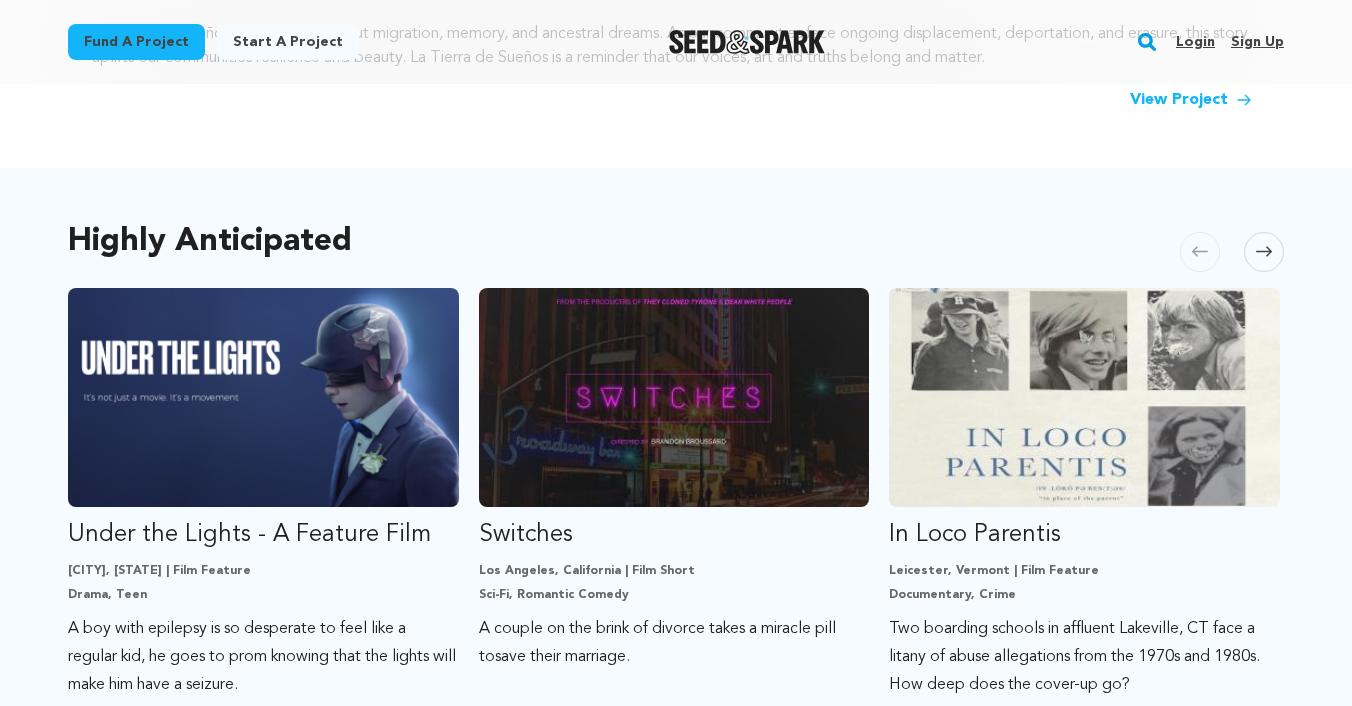 click 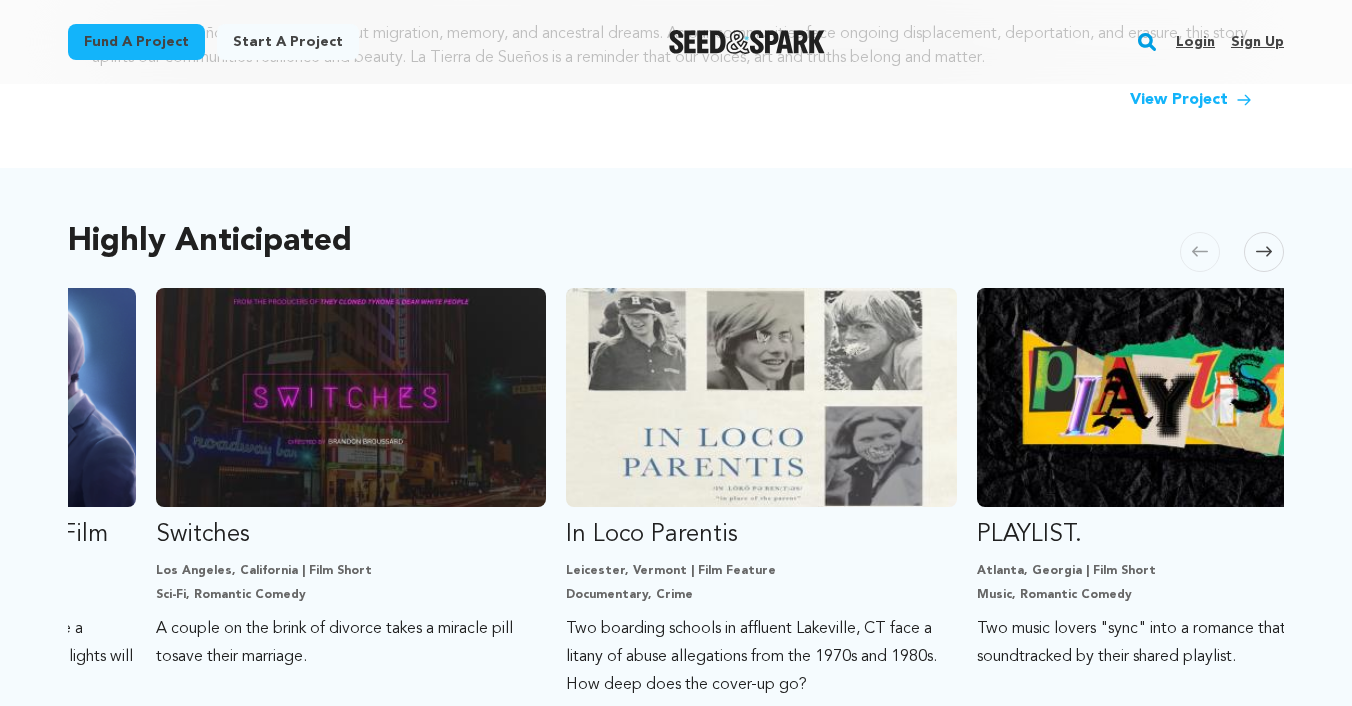scroll, scrollTop: 0, scrollLeft: 410, axis: horizontal 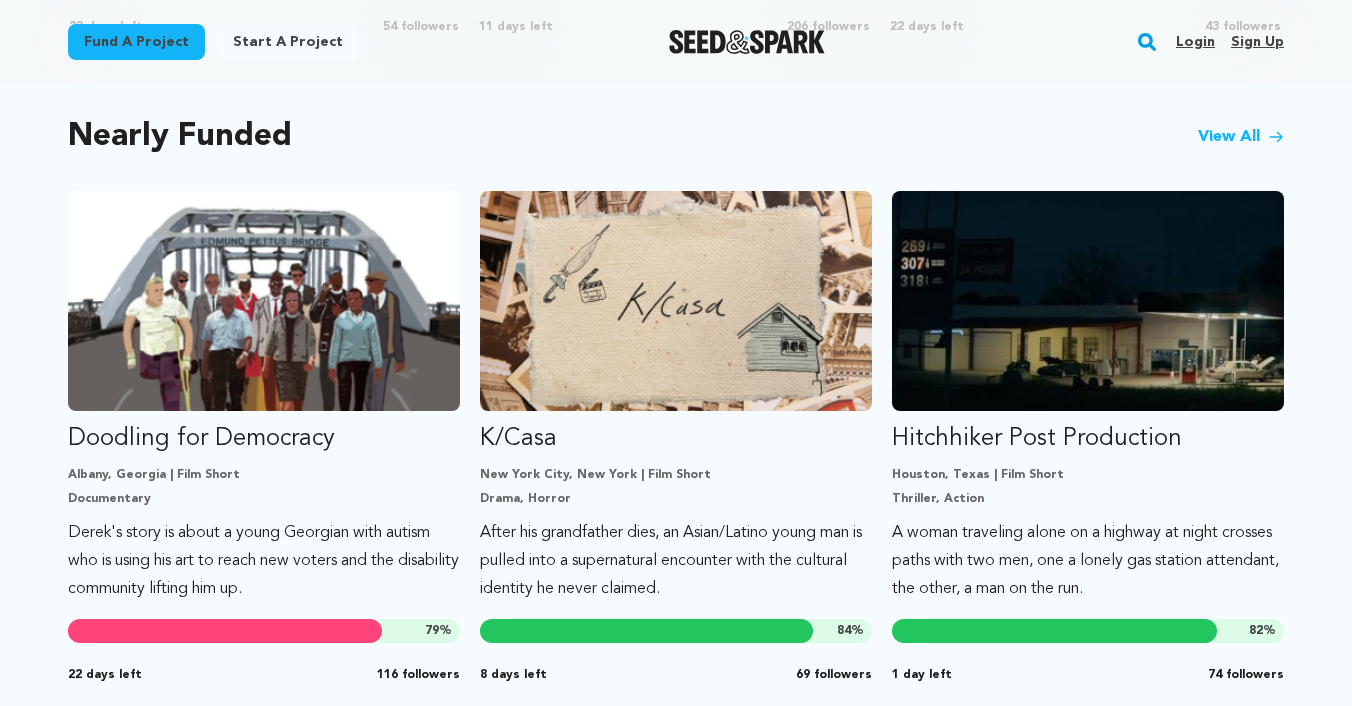 click on "View All" at bounding box center [1241, 137] 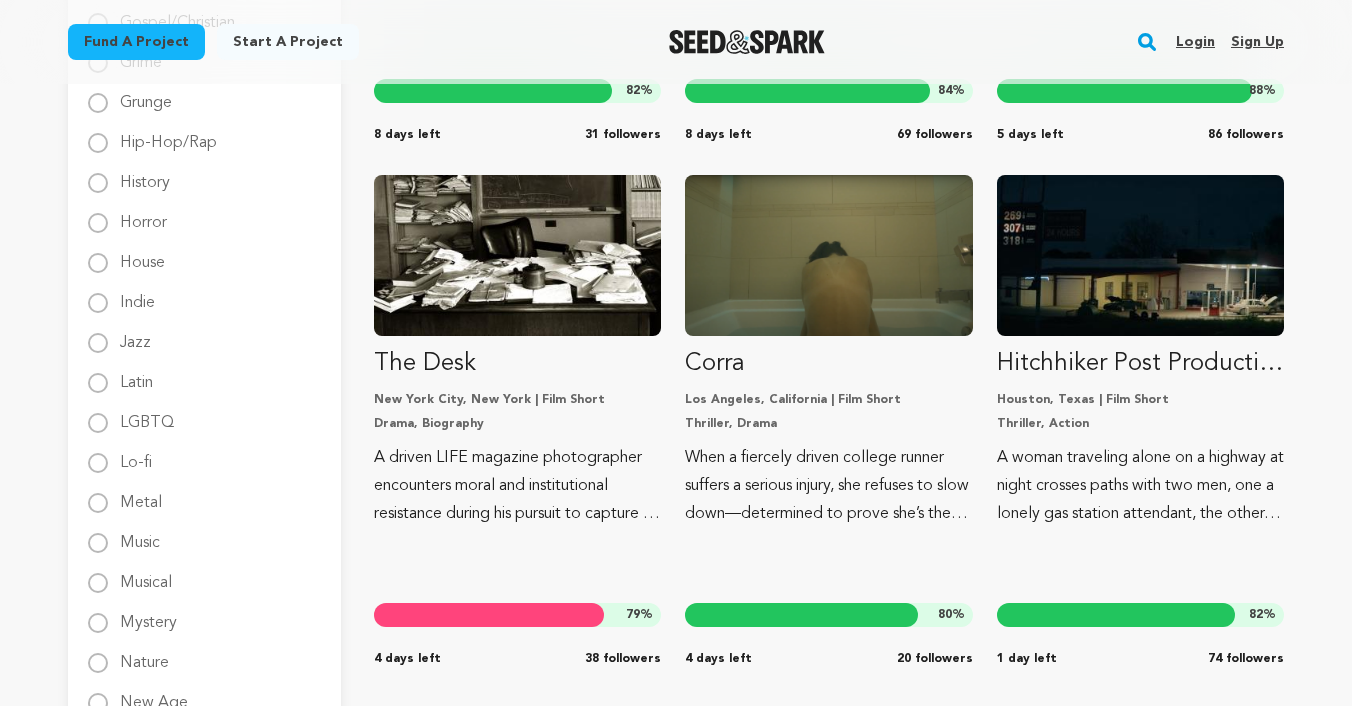 scroll, scrollTop: 1752, scrollLeft: 0, axis: vertical 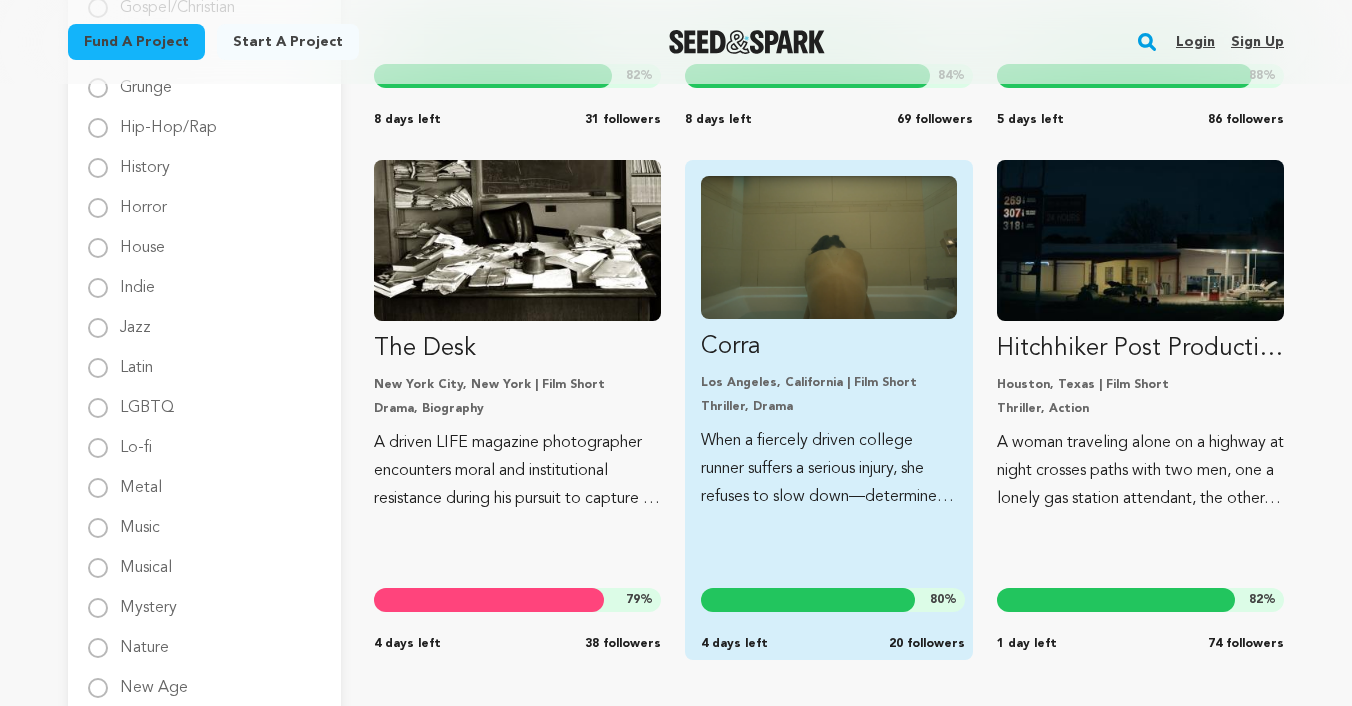 click on "Los Angeles, California | Film Short" at bounding box center (828, 383) 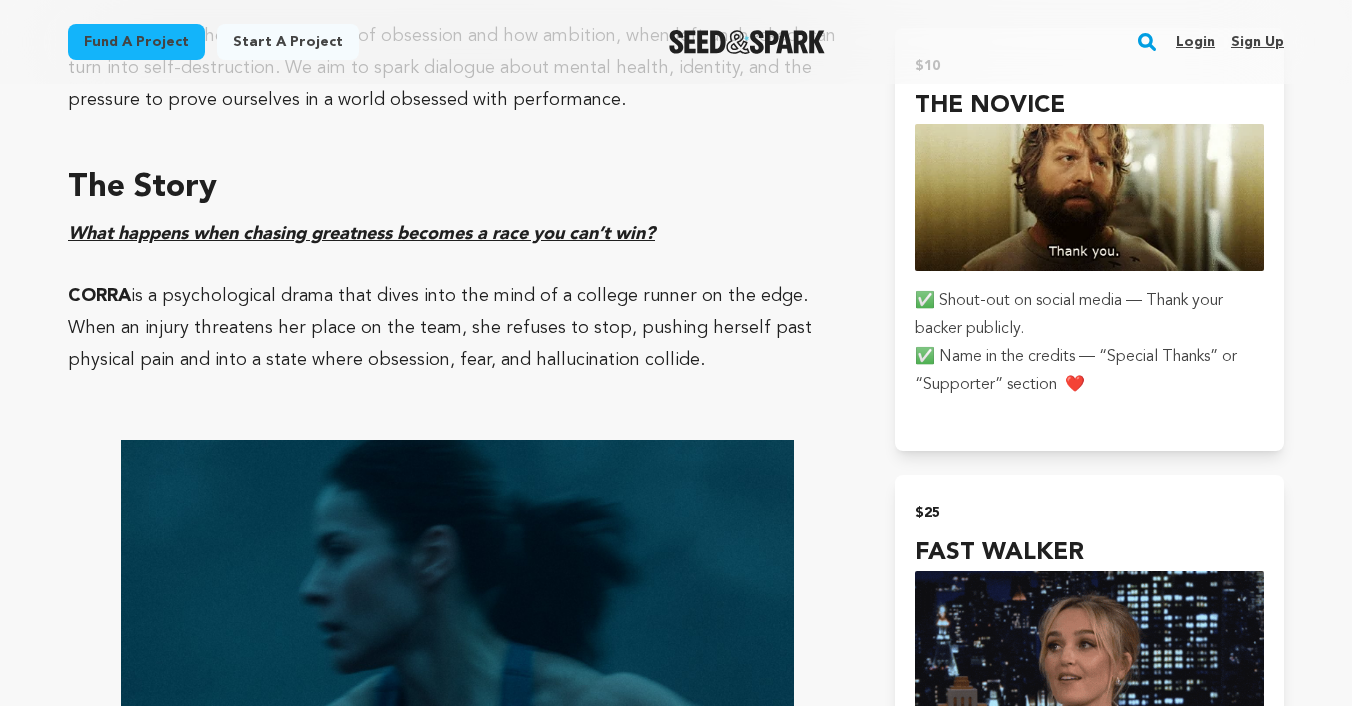 scroll, scrollTop: 1305, scrollLeft: 0, axis: vertical 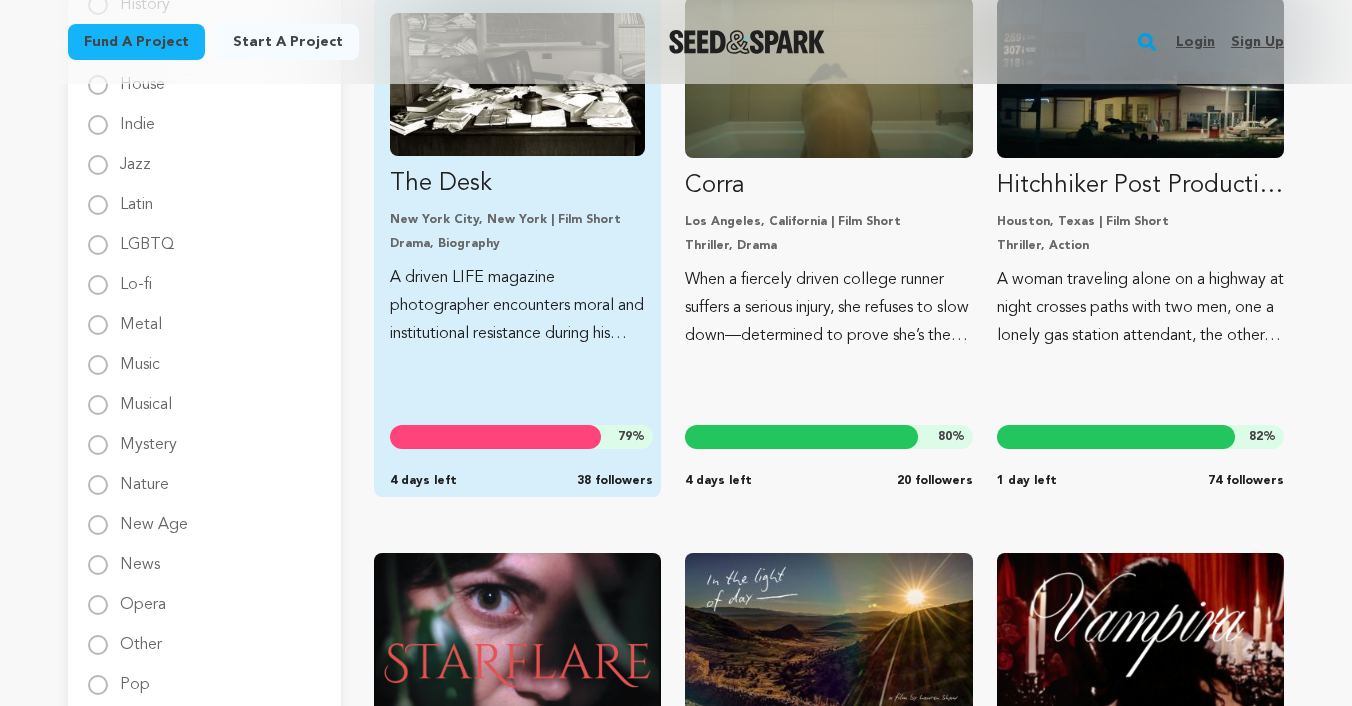 click on "New York City, New York | Film Short" at bounding box center (517, 220) 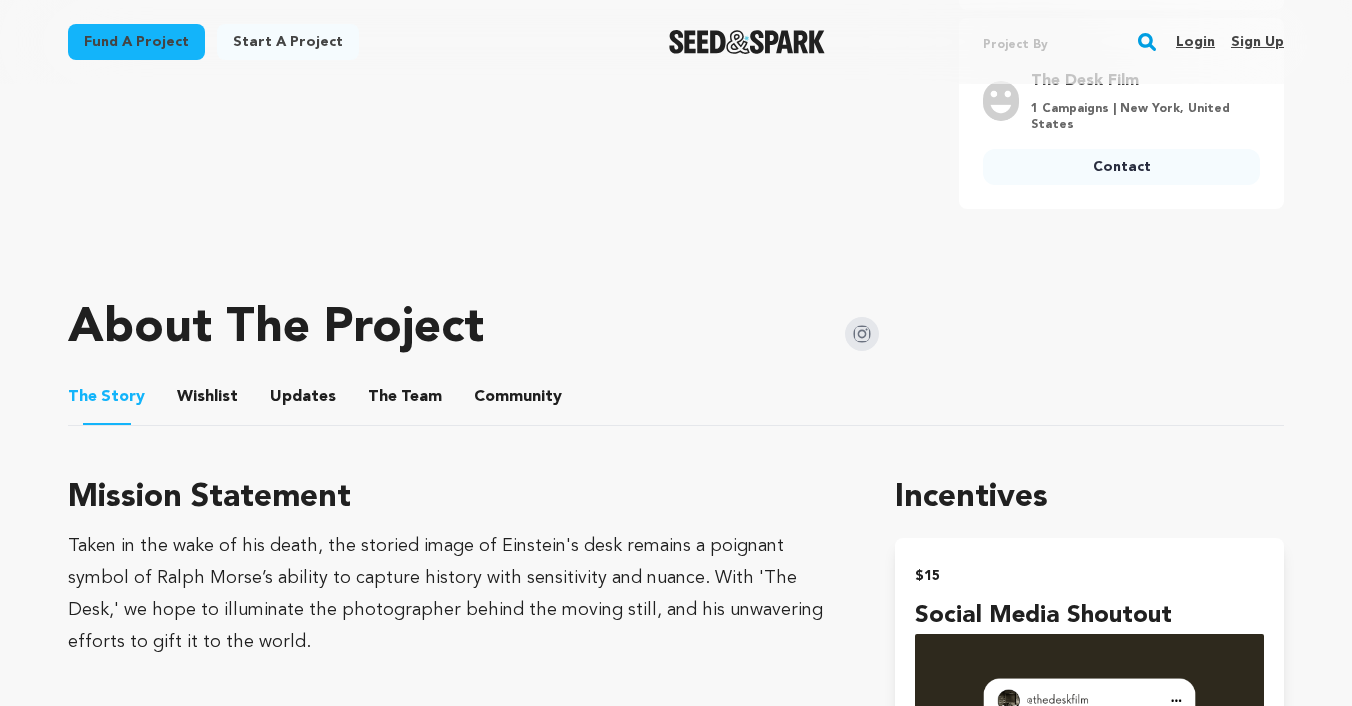 scroll, scrollTop: 856, scrollLeft: 0, axis: vertical 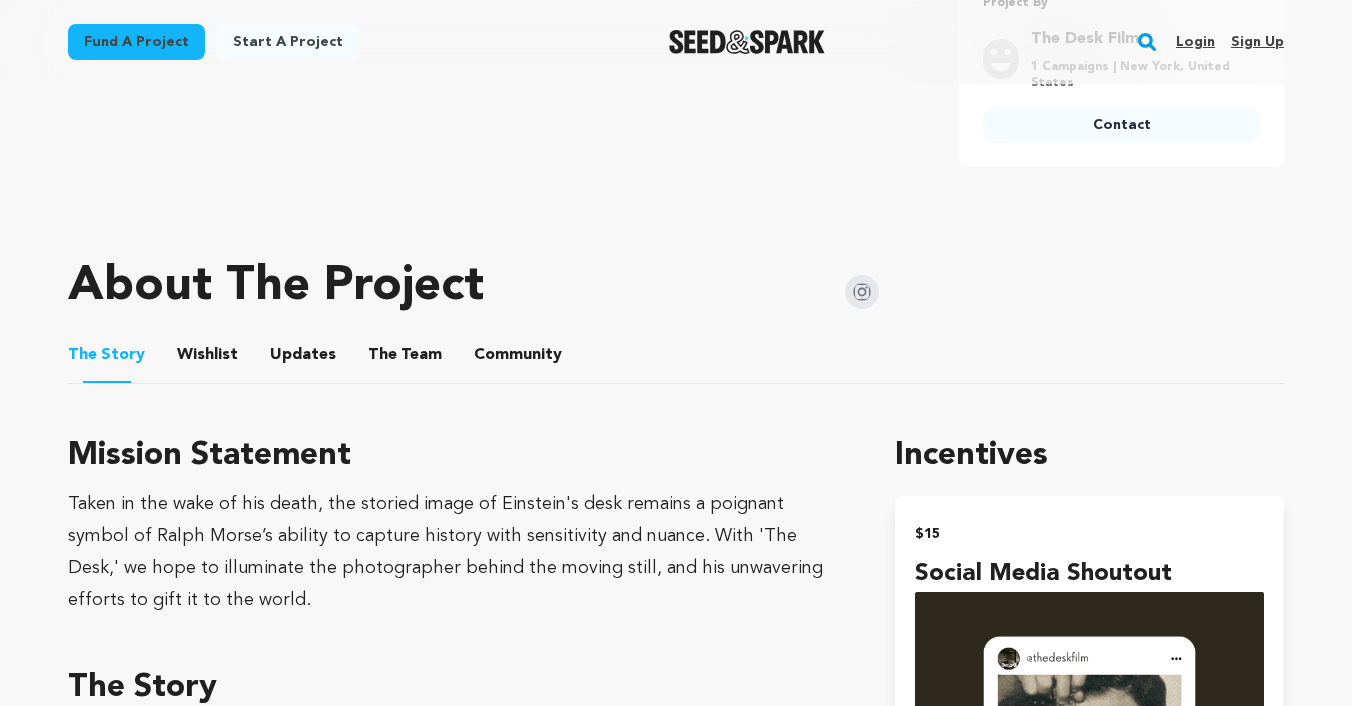 click on "The Team" at bounding box center [405, 359] 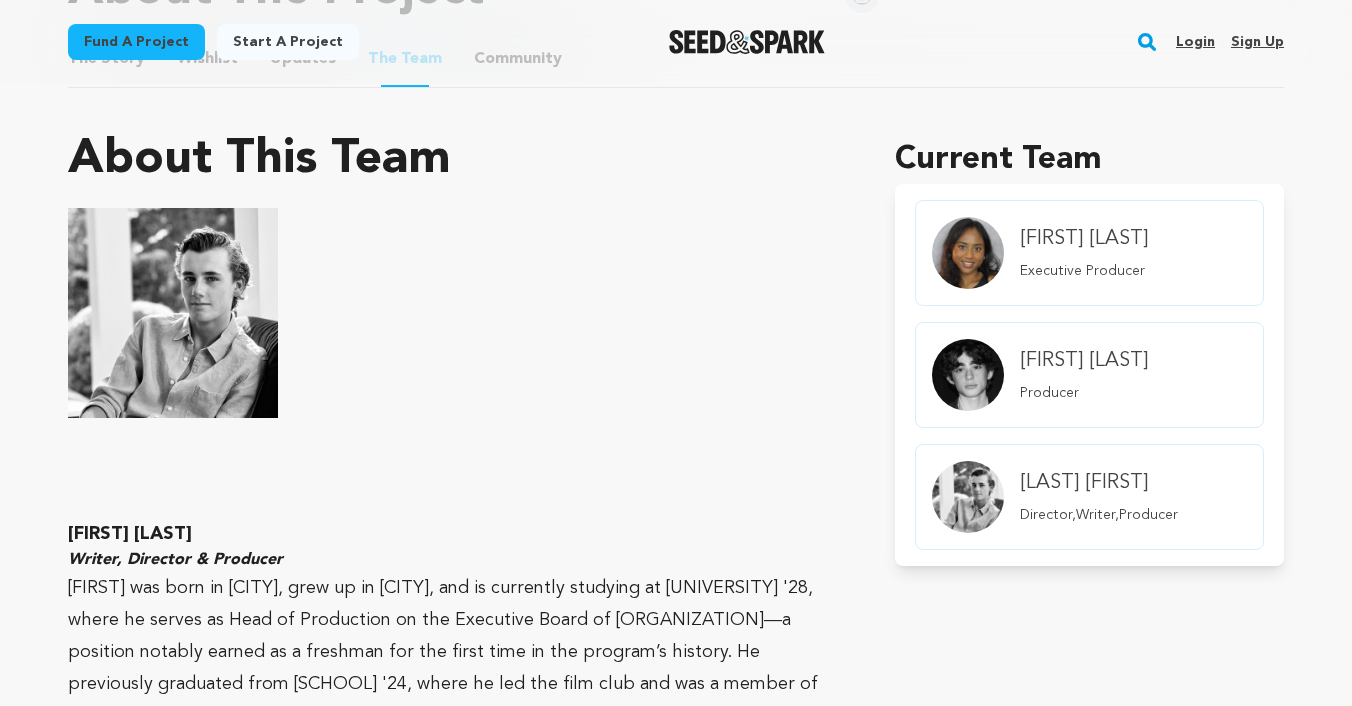 scroll, scrollTop: 1044, scrollLeft: 0, axis: vertical 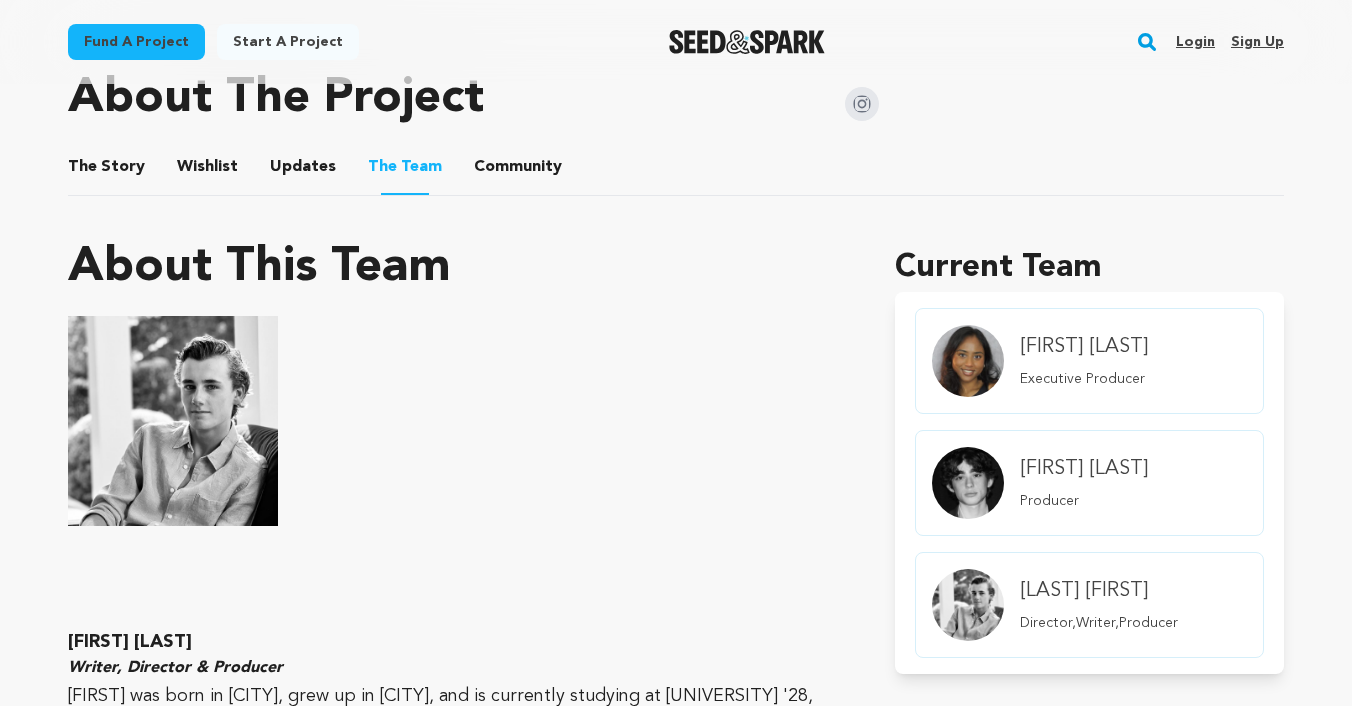 click on "Wishlist" at bounding box center (208, 171) 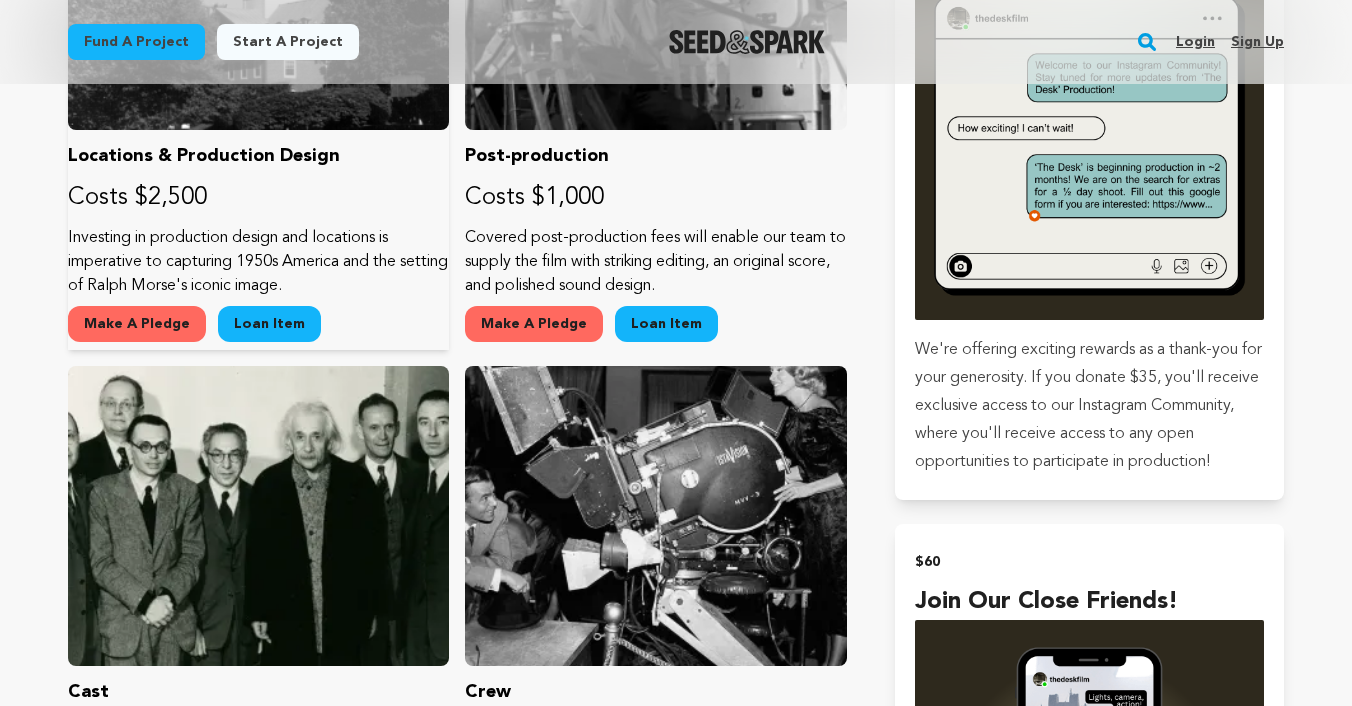 scroll, scrollTop: 2145, scrollLeft: 0, axis: vertical 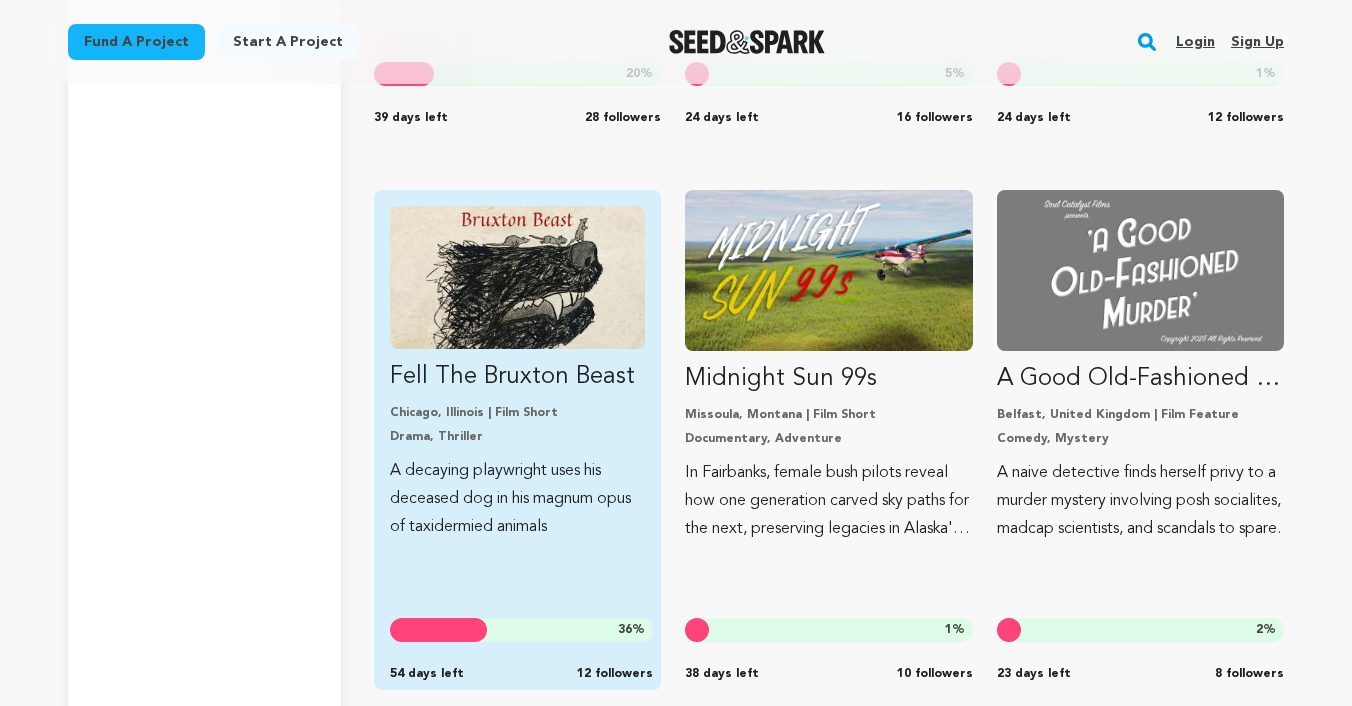click on "Fell The Bruxton Beast" at bounding box center [517, 377] 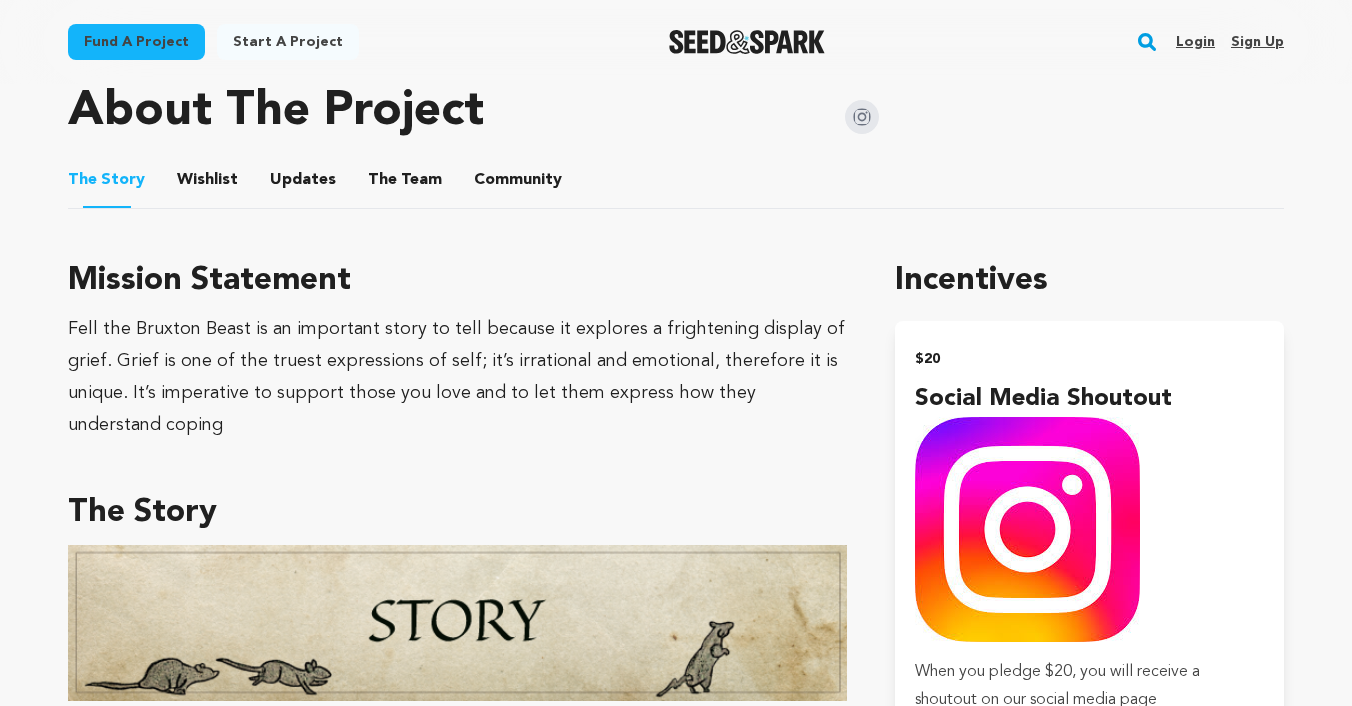 scroll, scrollTop: 885, scrollLeft: 0, axis: vertical 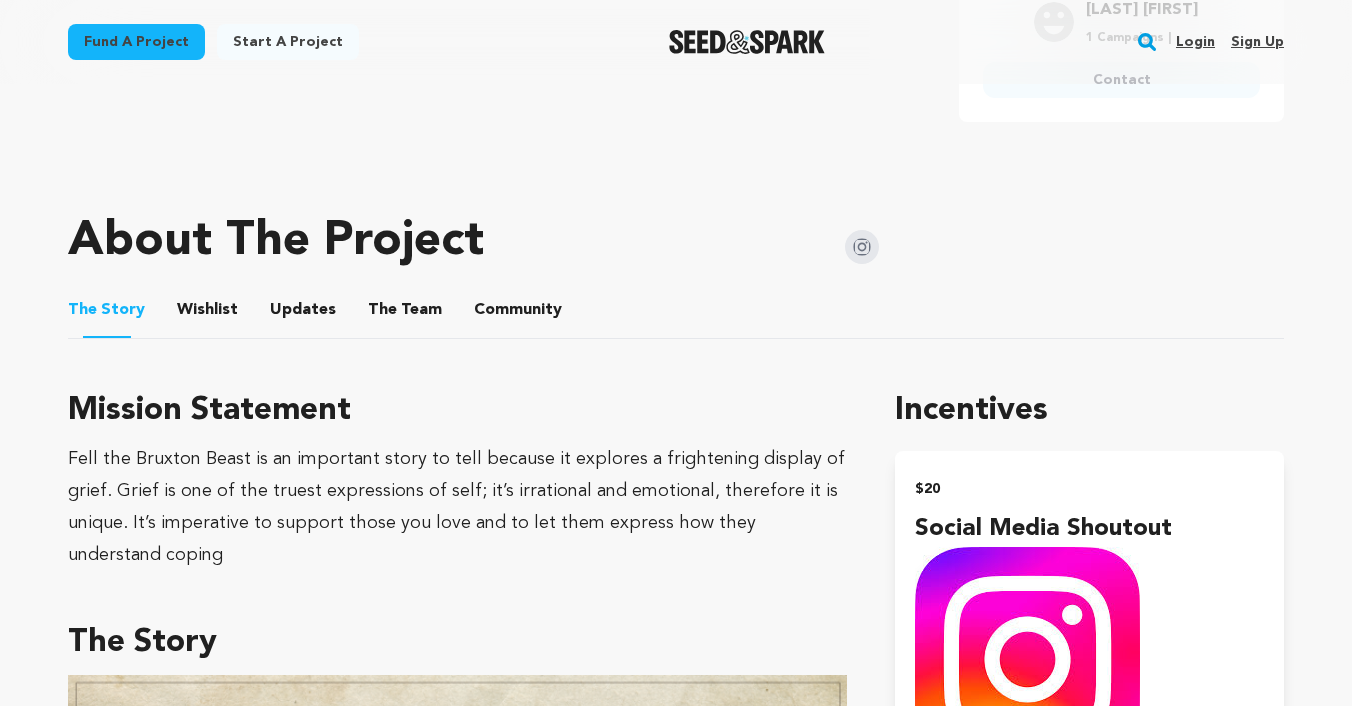 click on "The Team" at bounding box center [405, 314] 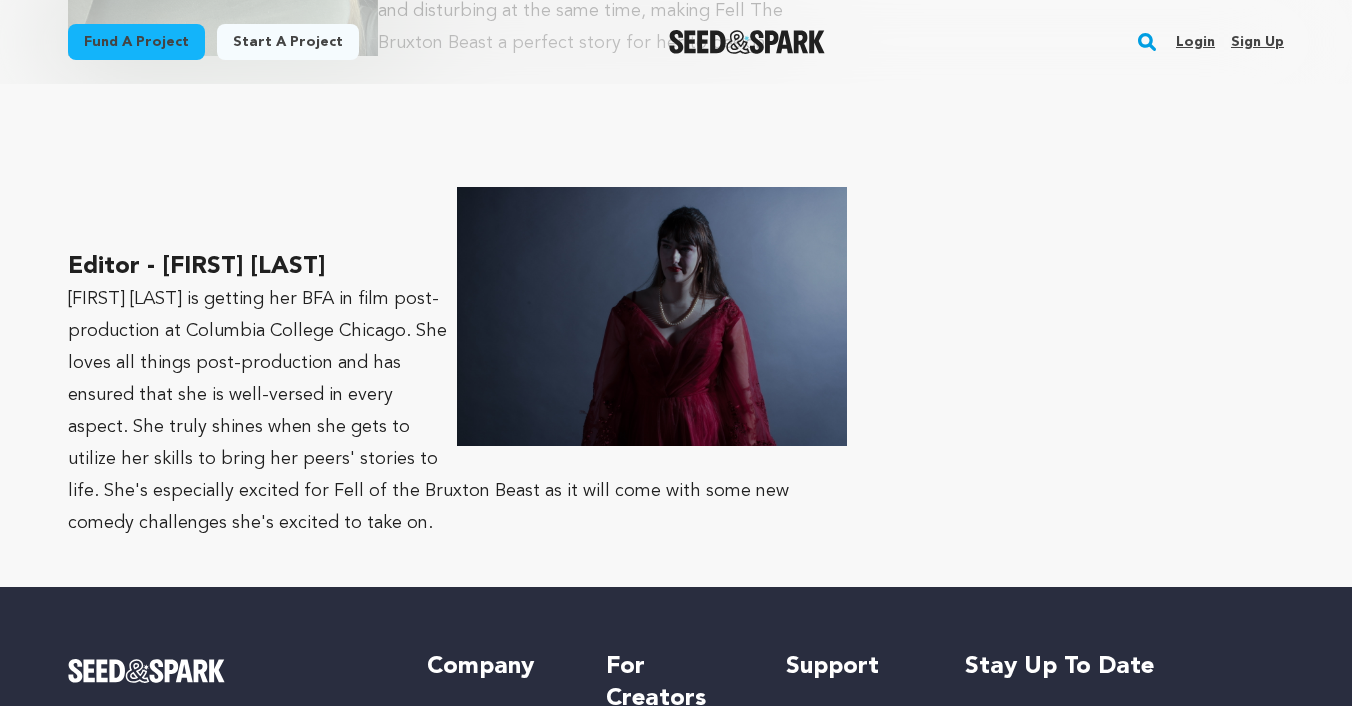 scroll, scrollTop: 4969, scrollLeft: 0, axis: vertical 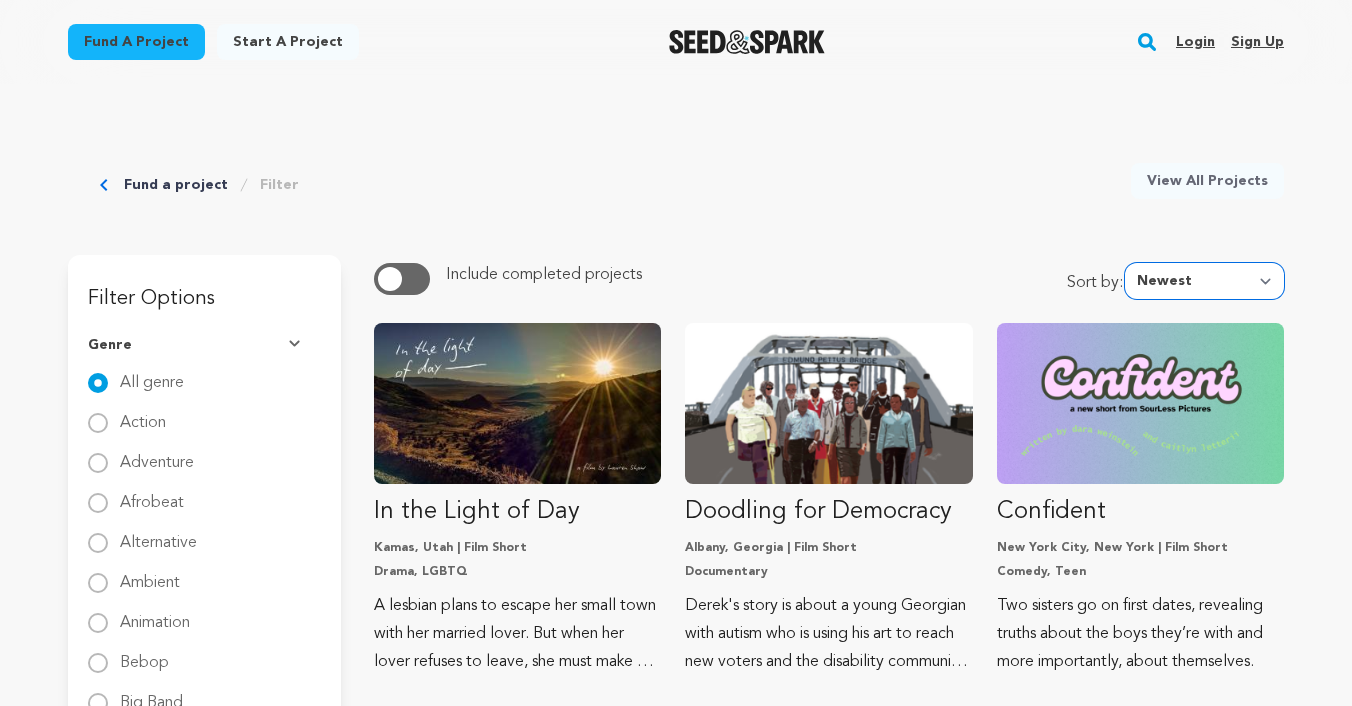 click on "Newest Most Popular Most Funded Trending Now Ending Now Amount Raised" at bounding box center (1204, 281) 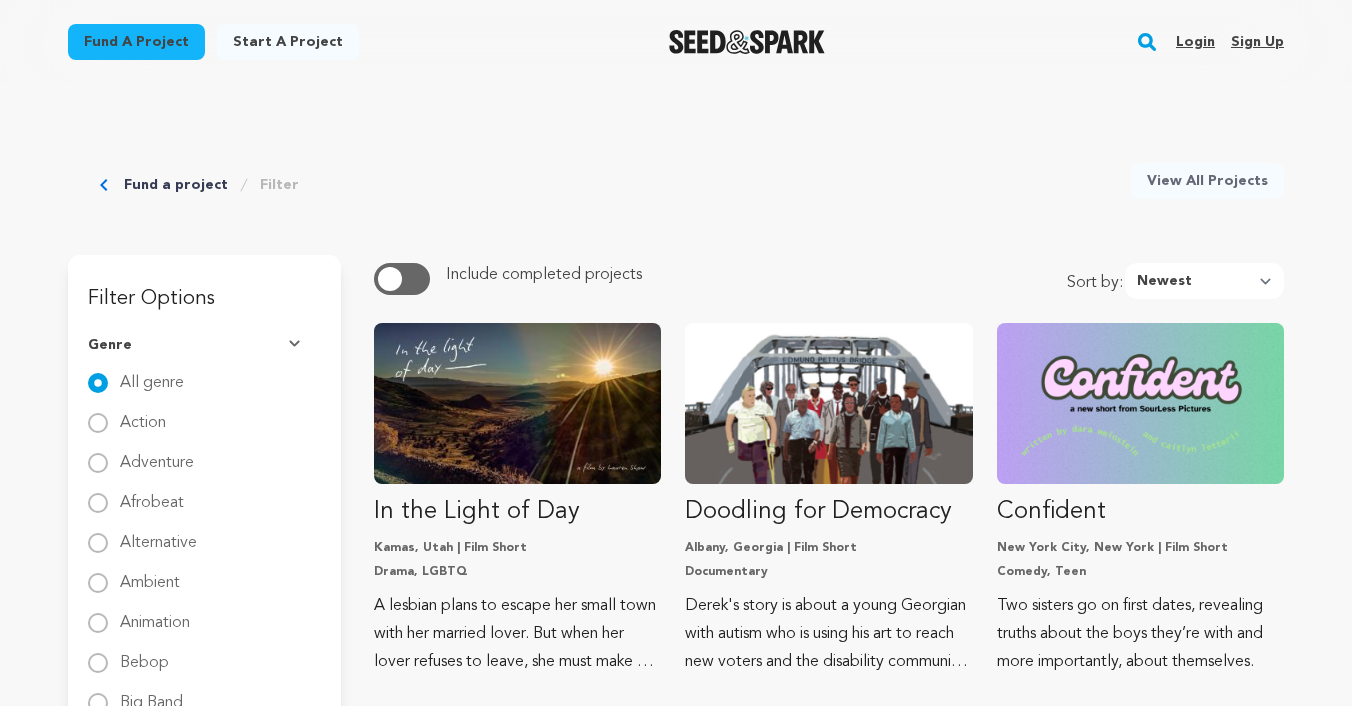 click on "Filter" at bounding box center [279, 185] 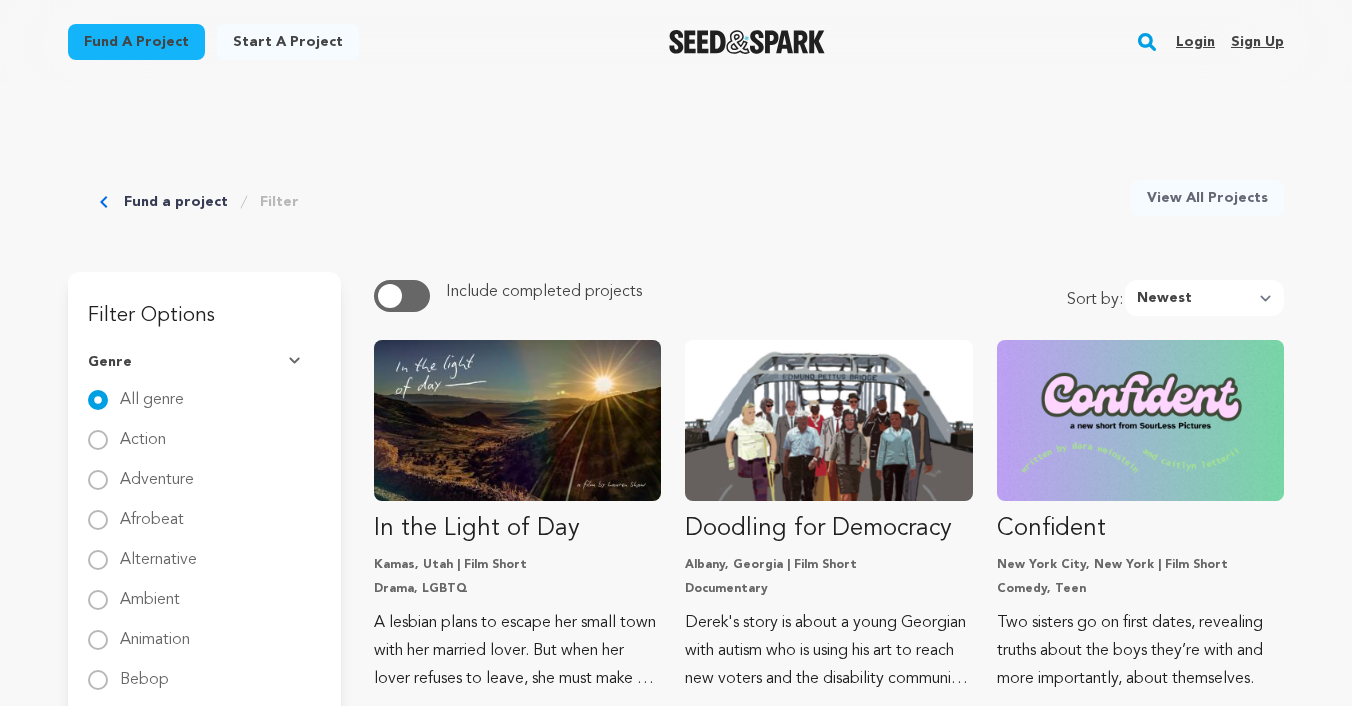 click on "Fund a project" at bounding box center [176, 202] 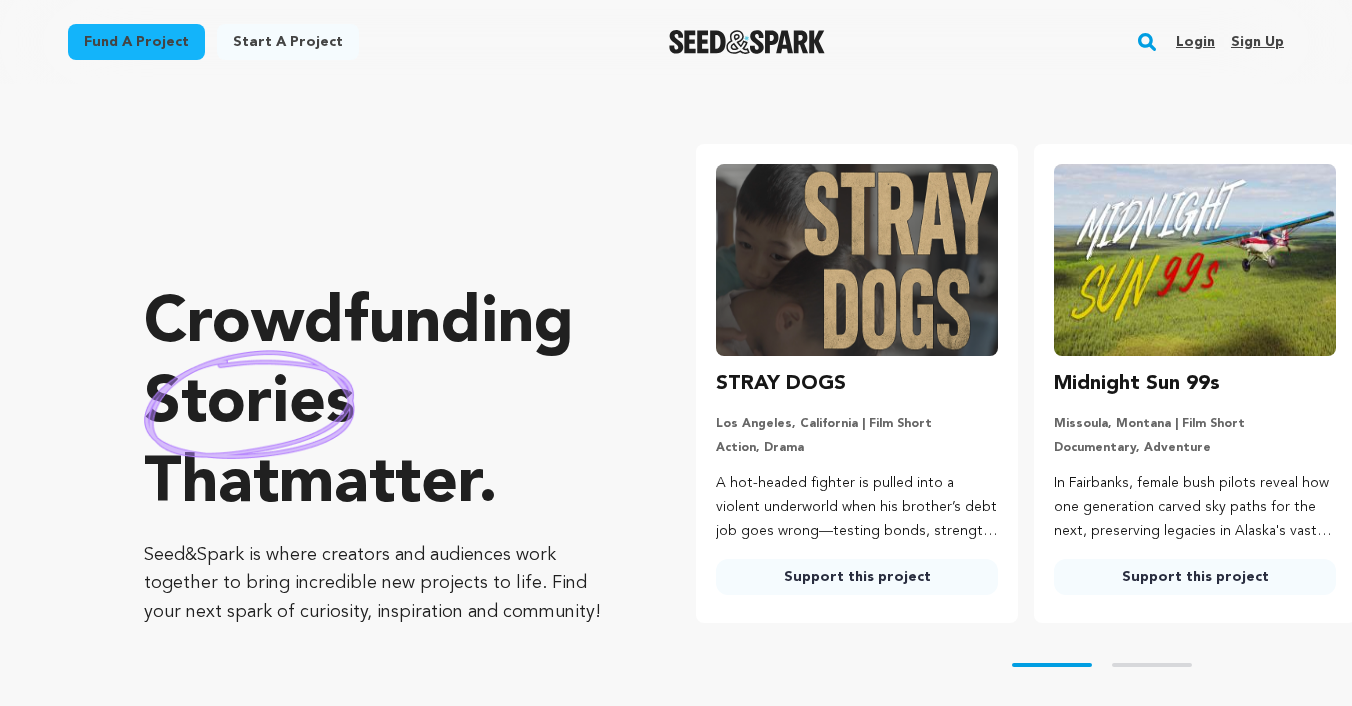 scroll, scrollTop: 0, scrollLeft: 0, axis: both 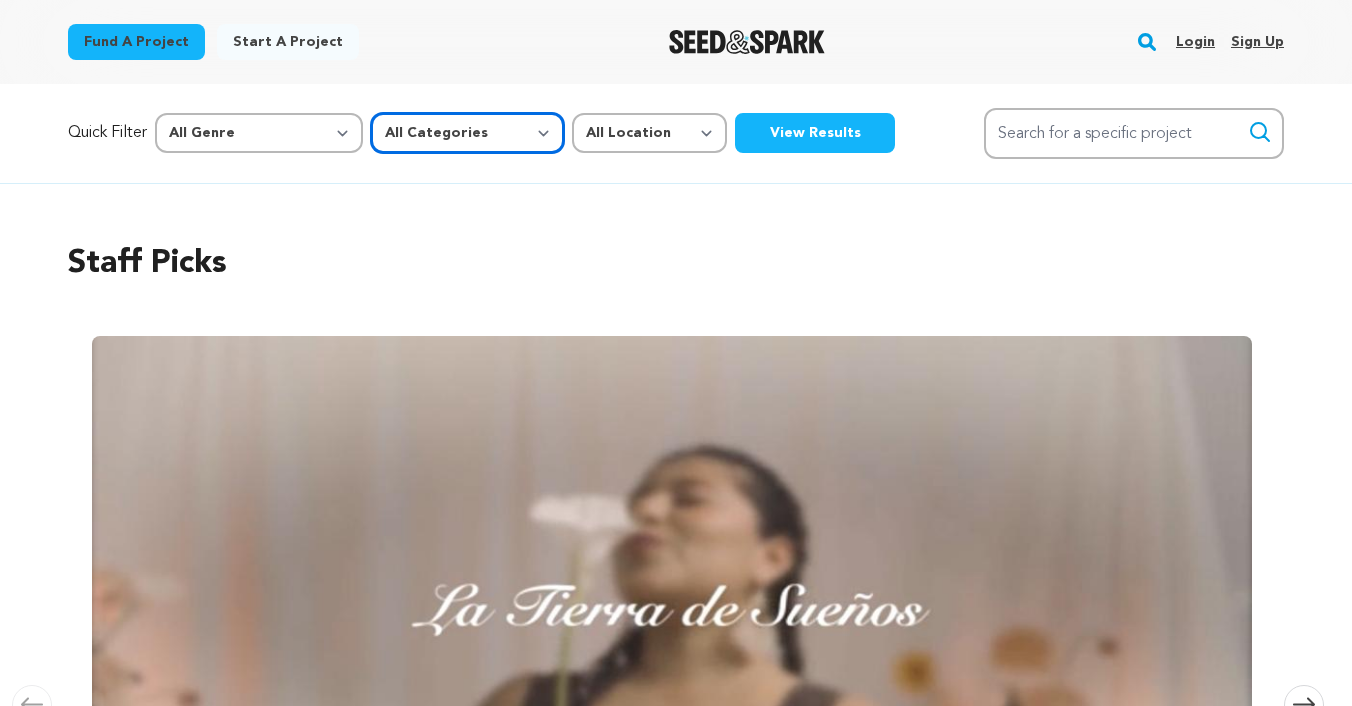 click on "All Categories
Film Feature
Film Short
Series
Music Video
Comics
Artist Residency
Art & Photography
Collective
Dance
Games
Music
Radio & Podcasts
Orgs & Companies
Venue & Spaces" at bounding box center (467, 133) 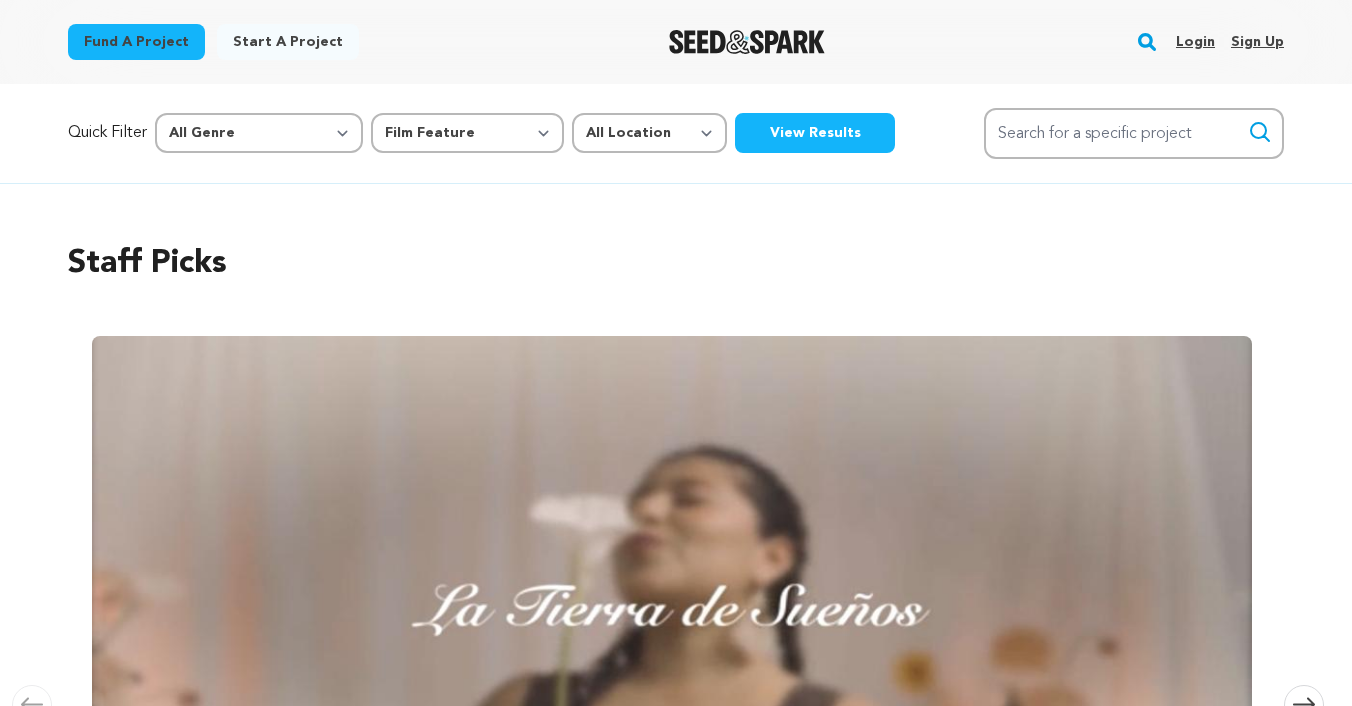 click on "View Results" at bounding box center [815, 133] 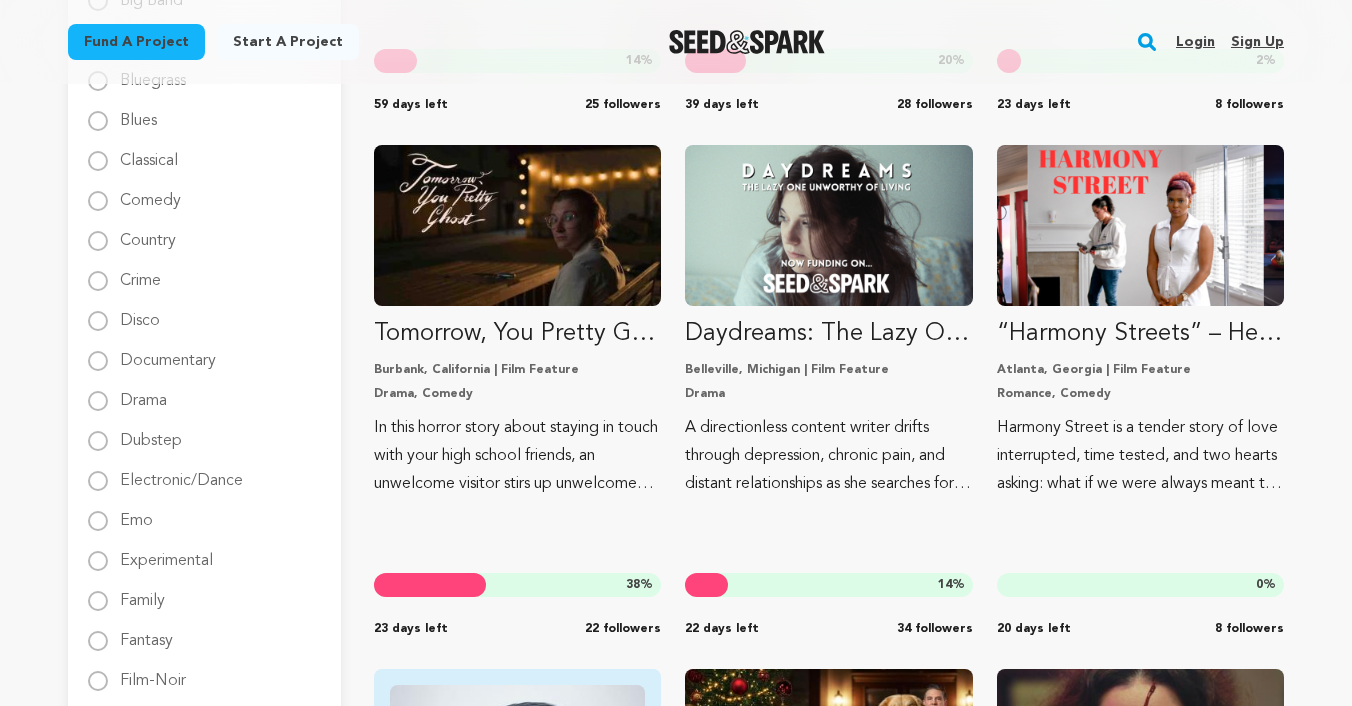 scroll, scrollTop: 713, scrollLeft: 0, axis: vertical 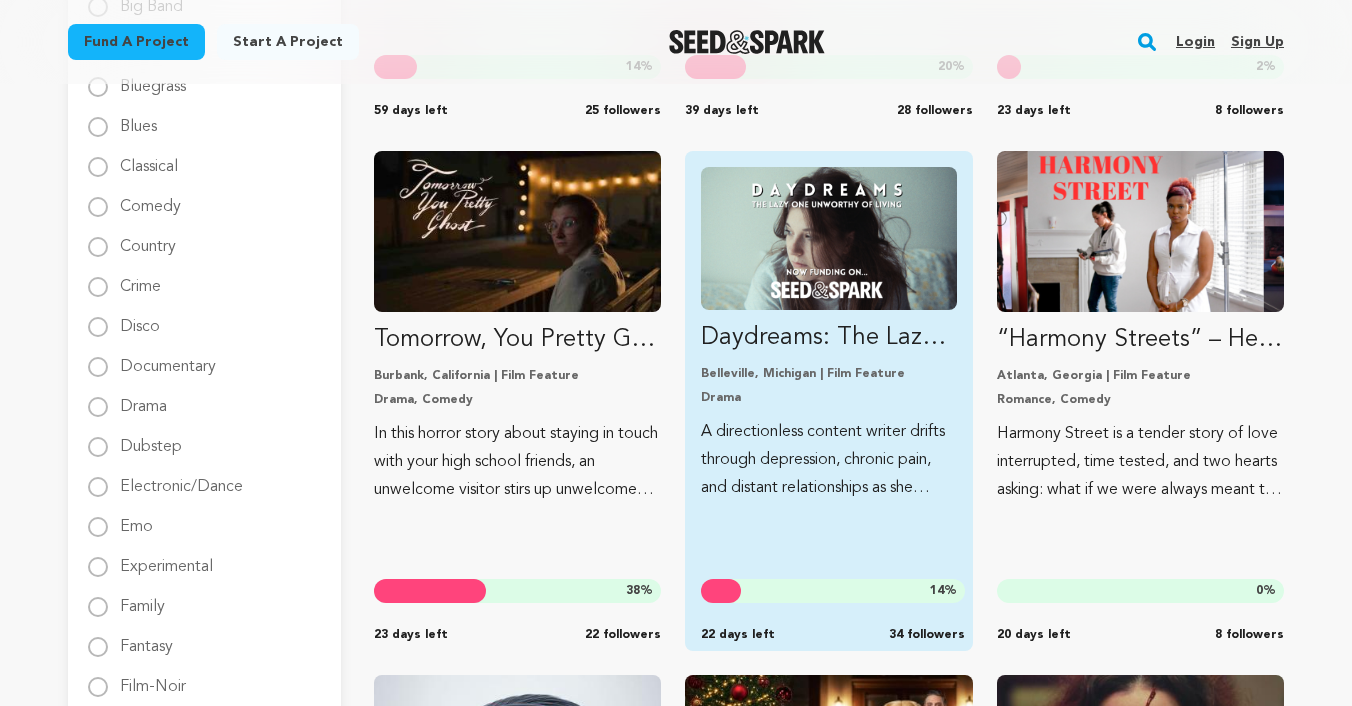 click on "Daydreams: The Lazy One Unworthy of Living
Belleville, Michigan | Film Feature
Drama
A directionless content writer drifts through depression, chronic pain, and distant relationships as she searches for her future.
14 %
22 days left
34 followers" at bounding box center (828, 334) 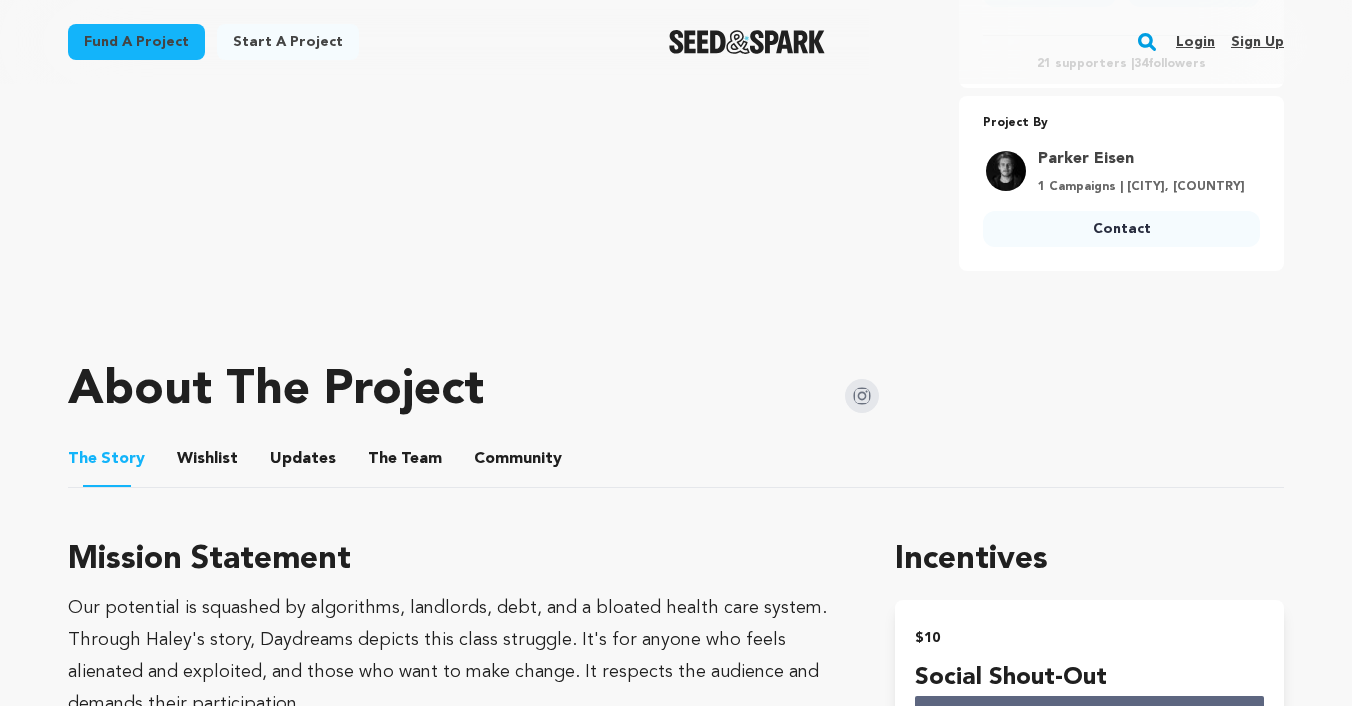 scroll, scrollTop: 889, scrollLeft: 0, axis: vertical 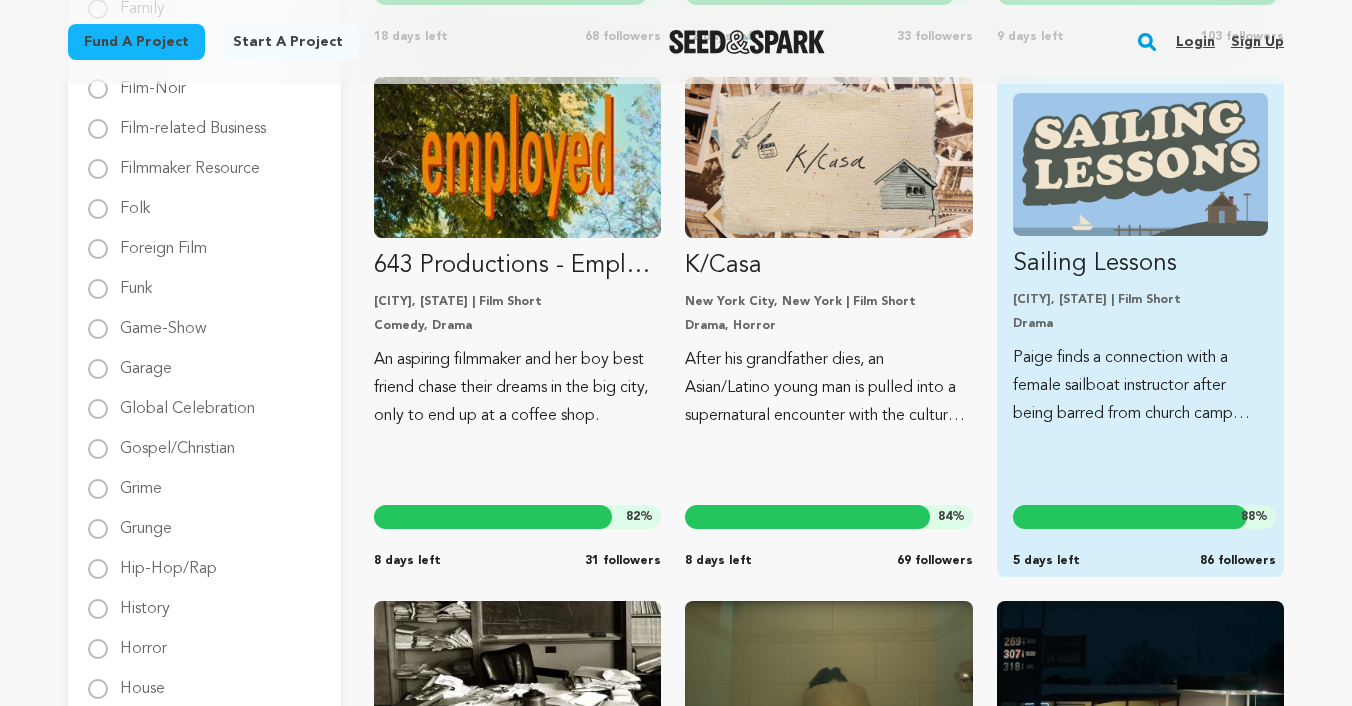 click on "Paige finds a connection with a female sailboat instructor after being barred from church camp activities due to a dress code violation." at bounding box center (1140, 386) 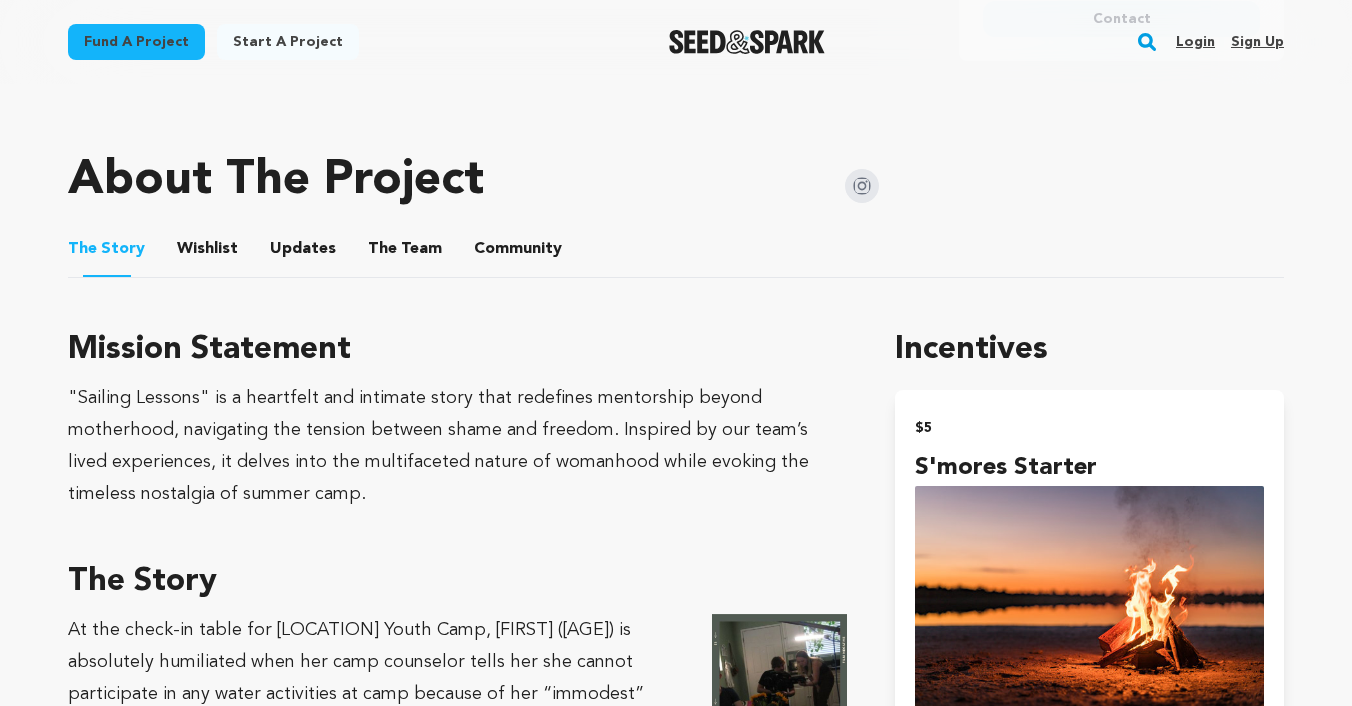 scroll, scrollTop: 842, scrollLeft: 0, axis: vertical 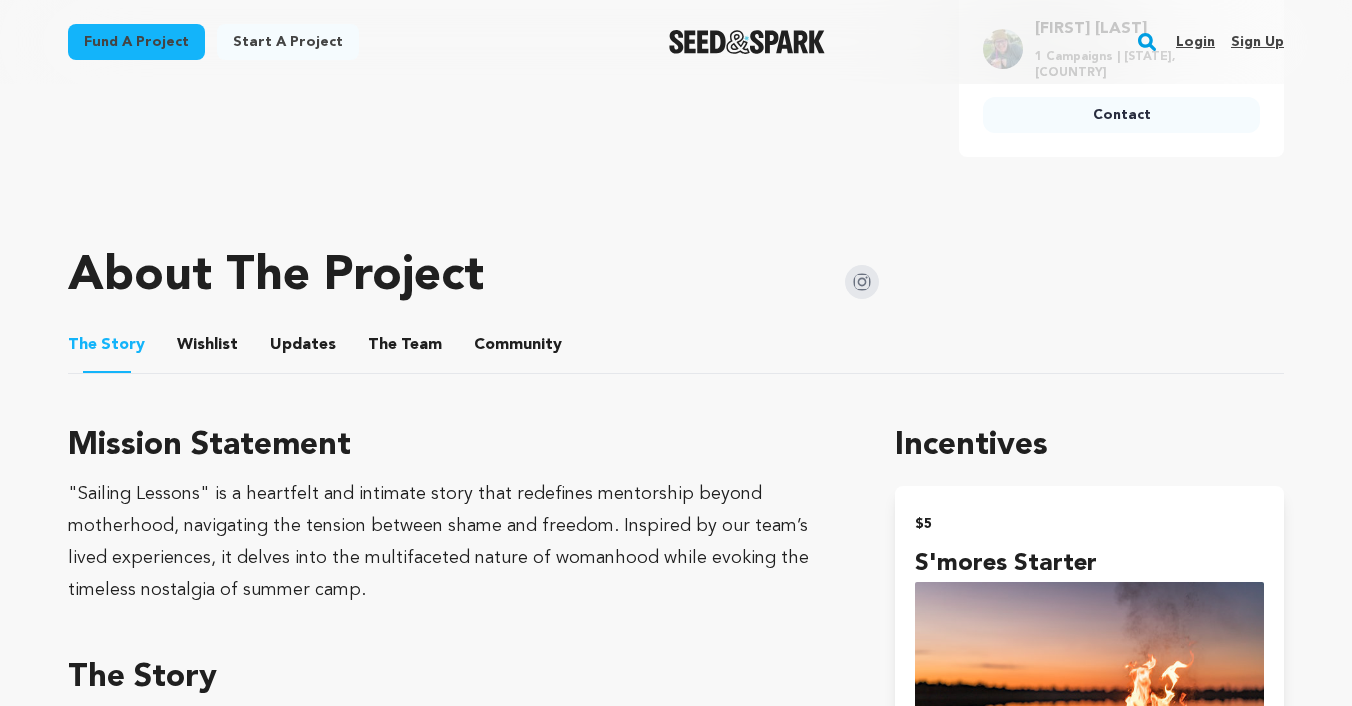 click on "The Team" at bounding box center [405, 349] 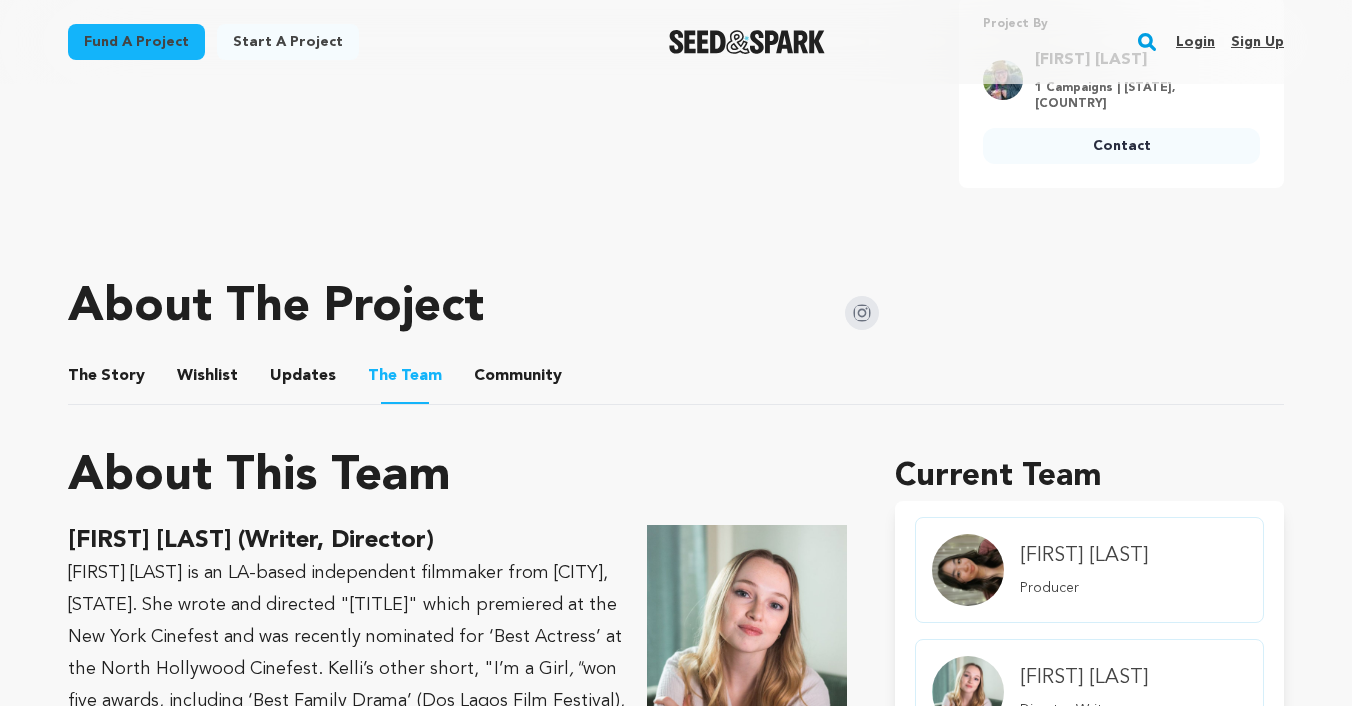 scroll, scrollTop: 0, scrollLeft: 0, axis: both 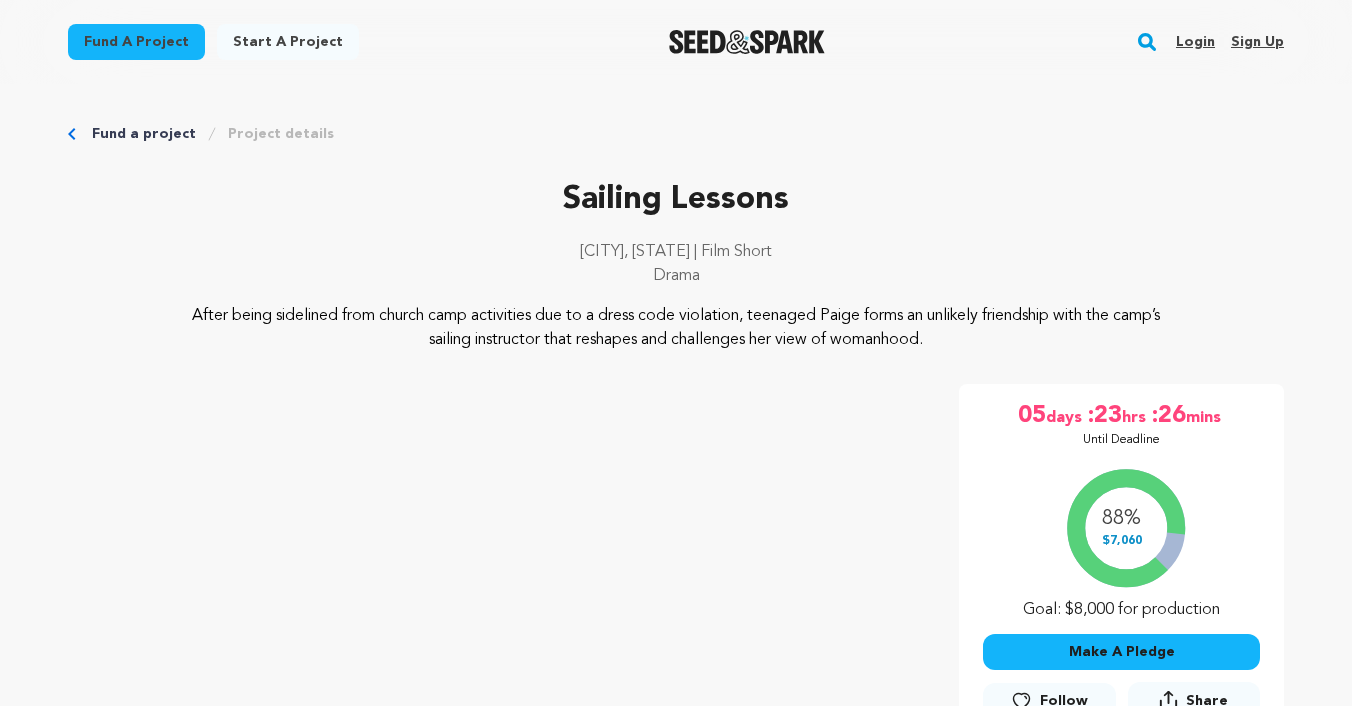 click on "Fund a project" at bounding box center [136, 42] 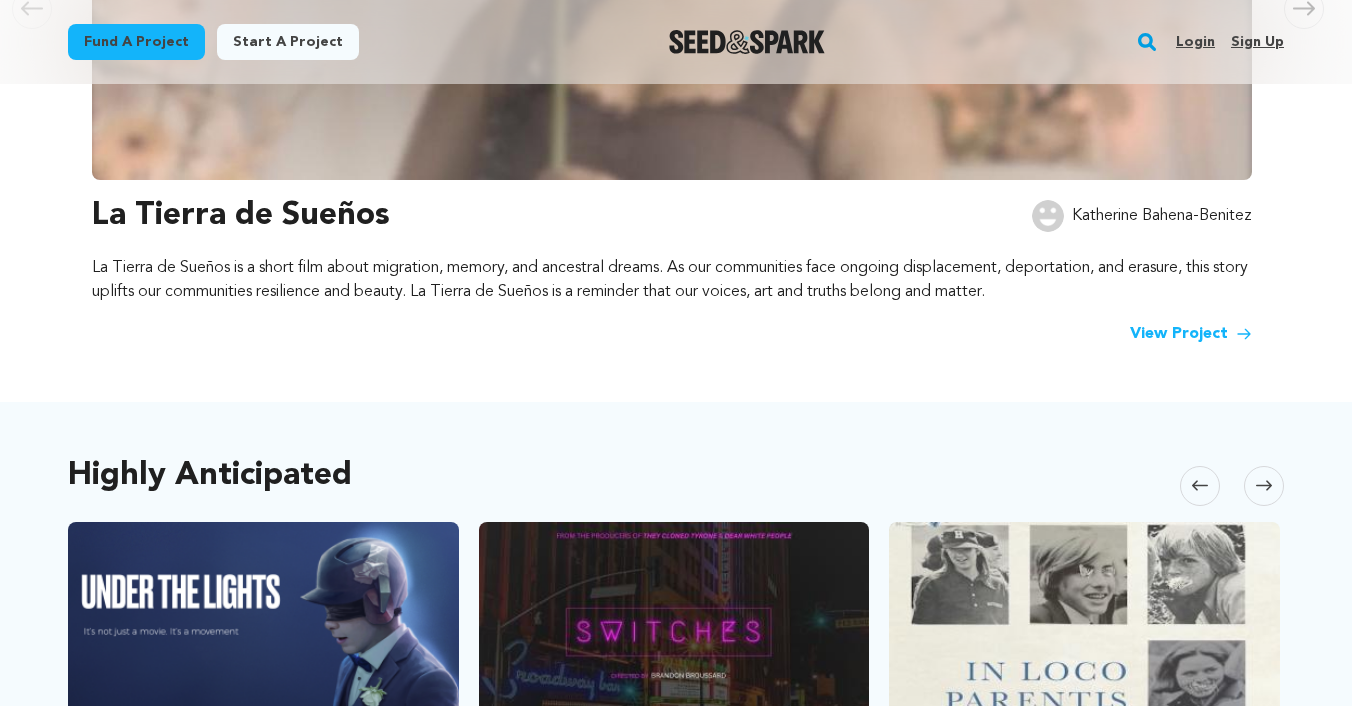 scroll, scrollTop: 957, scrollLeft: 0, axis: vertical 